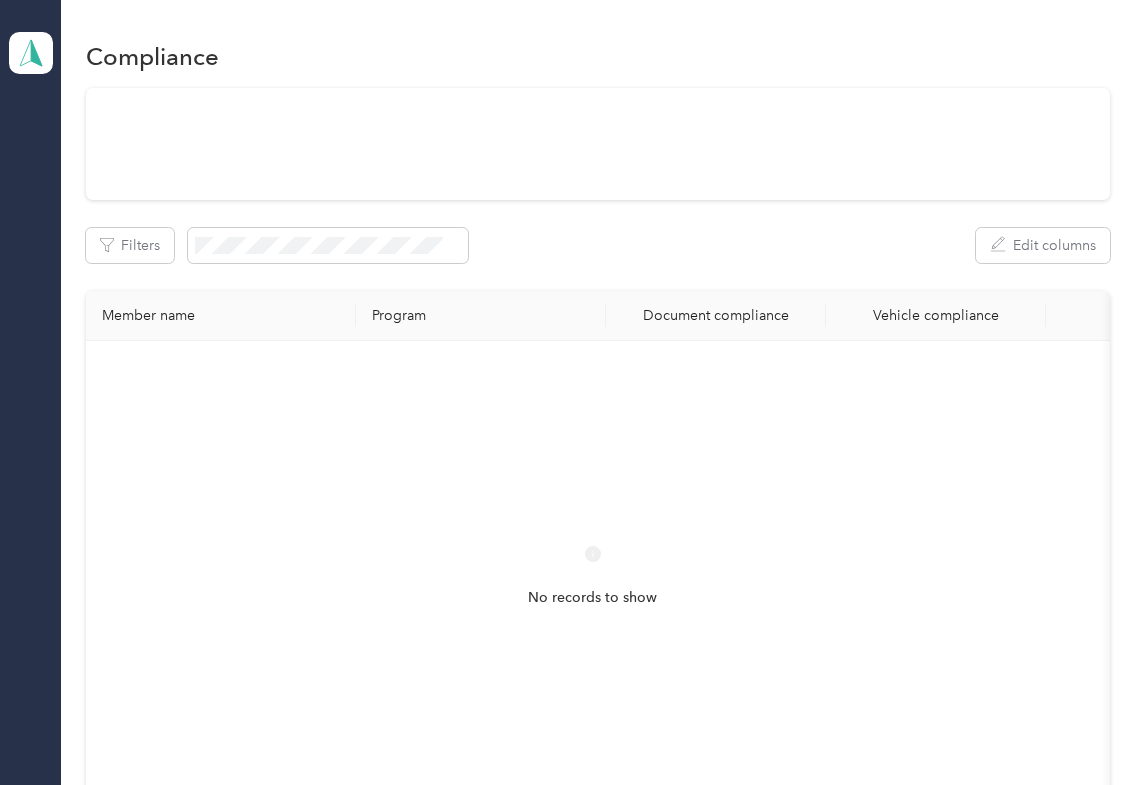 scroll, scrollTop: 0, scrollLeft: 0, axis: both 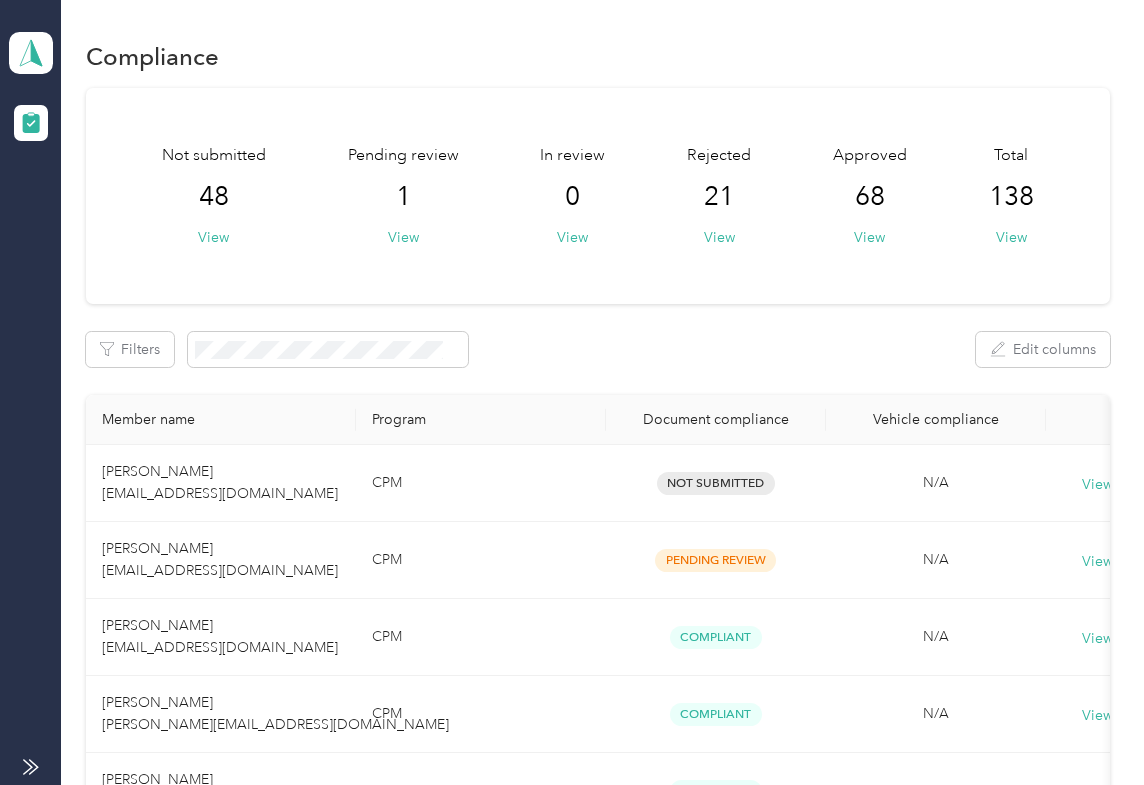 click on "Not submitted 48 View Pending review 1 View In review 0 View Rejected 21 View Approved 68 View Total 138 View Filters Edit columns Member name Program Document compliance Vehicle compliance             [PERSON_NAME]
[EMAIL_ADDRESS][DOMAIN_NAME] CPM Not Submitted N/A View history [PERSON_NAME]
[EMAIL_ADDRESS][DOMAIN_NAME] CPM Pending Review N/A View history [PERSON_NAME]
[EMAIL_ADDRESS][DOMAIN_NAME] CPM Compliant N/A View history [PERSON_NAME]
[PERSON_NAME][EMAIL_ADDRESS][DOMAIN_NAME] CPM Compliant N/A View history [PERSON_NAME]
[EMAIL_ADDRESS][DOMAIN_NAME] CPM Compliant N/A View history [PERSON_NAME]
[EMAIL_ADDRESS][DOMAIN_NAME] CPM Compliant N/A View history [PERSON_NAME]
[PERSON_NAME][EMAIL_ADDRESS][DOMAIN_NAME] CPM Compliant N/A View history [PERSON_NAME]
[EMAIL_ADDRESS][DOMAIN_NAME] CPM Compliant N/A View history [PERSON_NAME]
[EMAIL_ADDRESS][DOMAIN_NAME] CPM Compliant N/A View history [PERSON_NAME]
[EMAIL_ADDRESS][DOMAIN_NAME] CPM Compliant N/A View history [PERSON_NAME]
[EMAIL_ADDRESS][DOMAIN_NAME] CPM" at bounding box center [598, 1261] 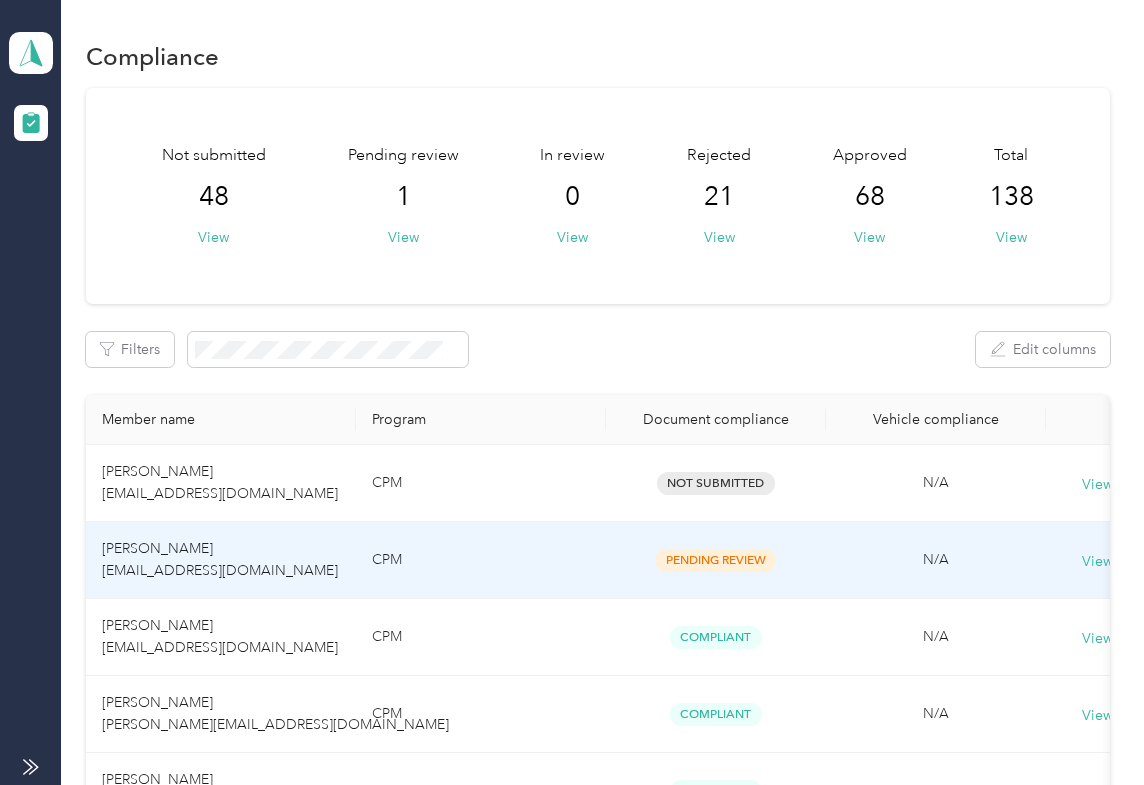 click on "[PERSON_NAME]
[EMAIL_ADDRESS][DOMAIN_NAME]" at bounding box center [221, 560] 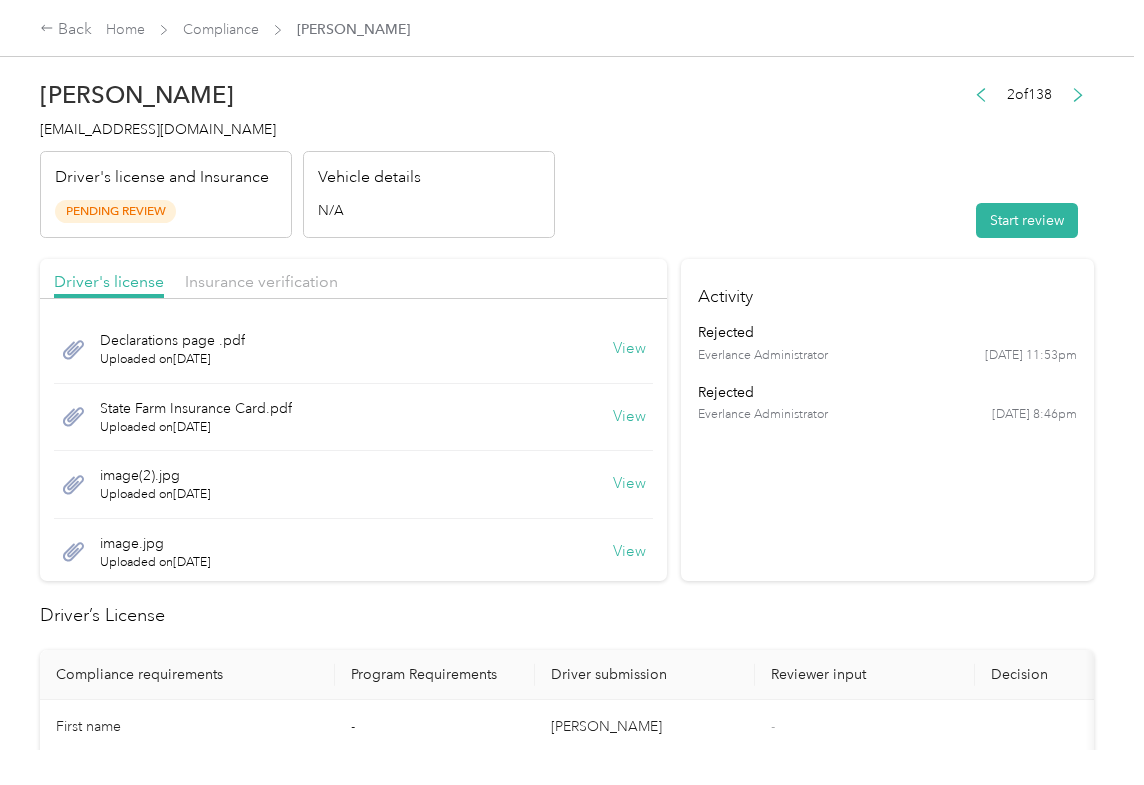 click on "View" at bounding box center (629, 349) 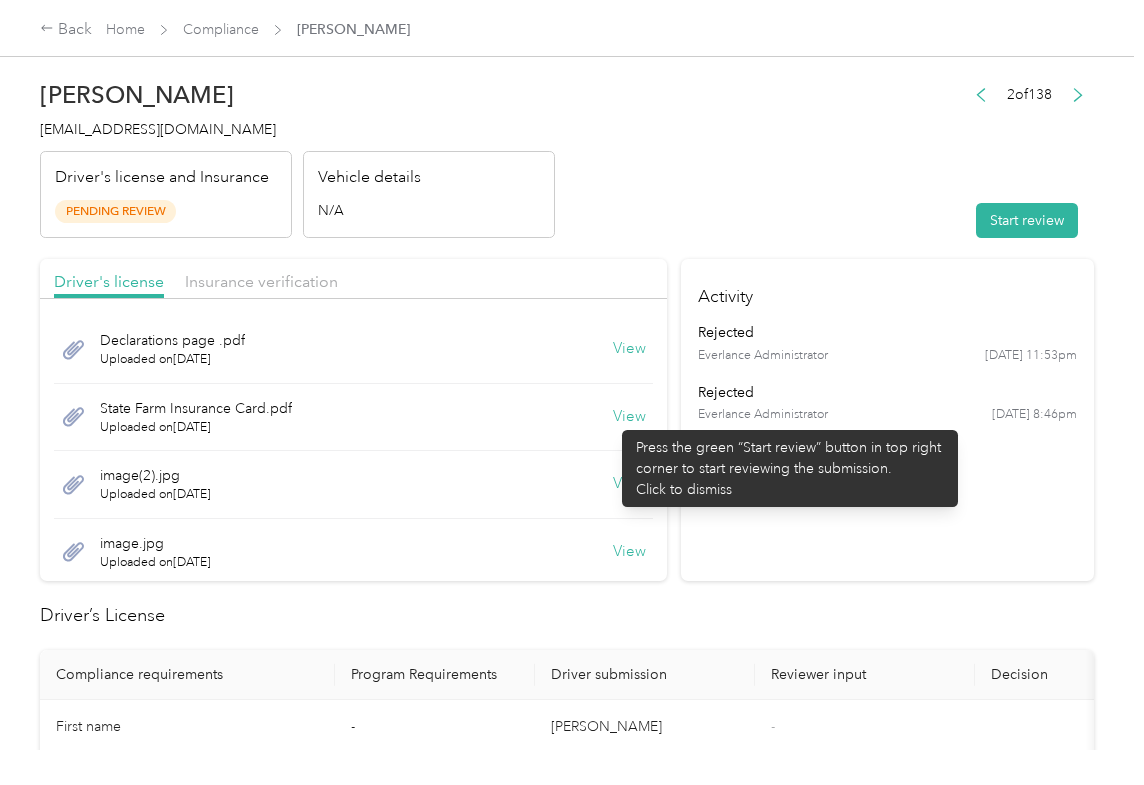 click on "View" at bounding box center [629, 417] 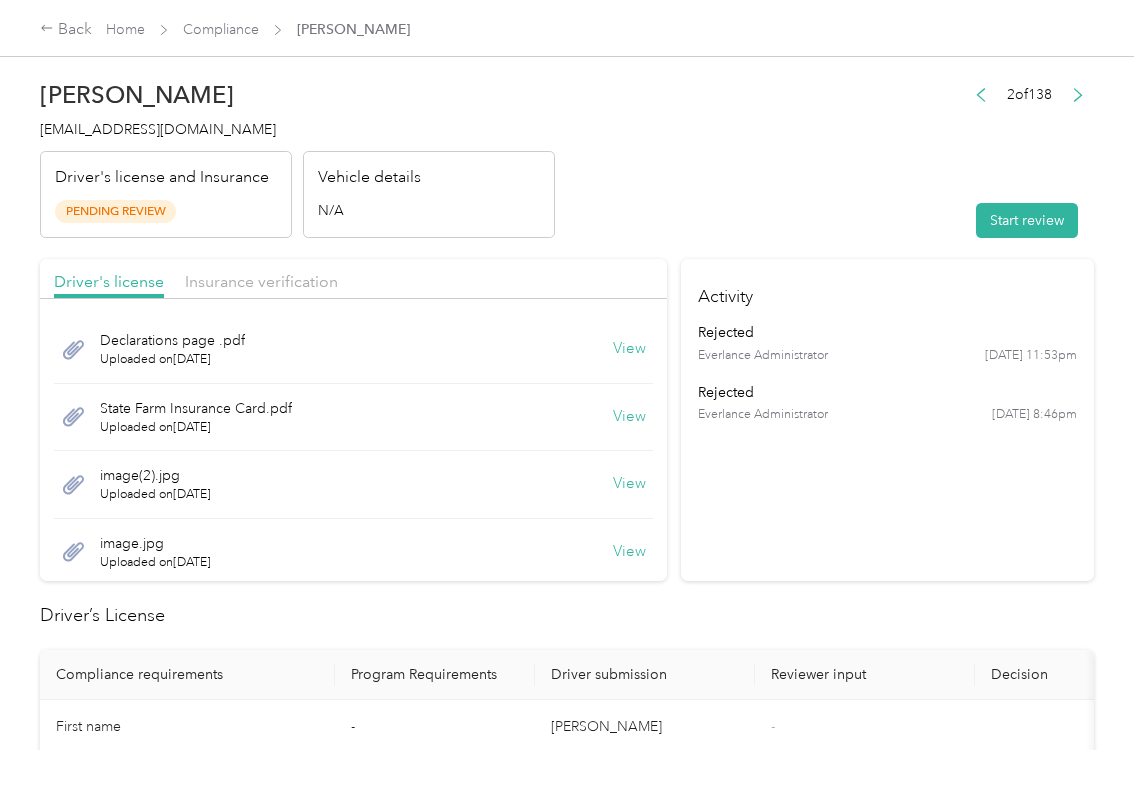 drag, startPoint x: 602, startPoint y: 482, endPoint x: 650, endPoint y: 410, distance: 86.53323 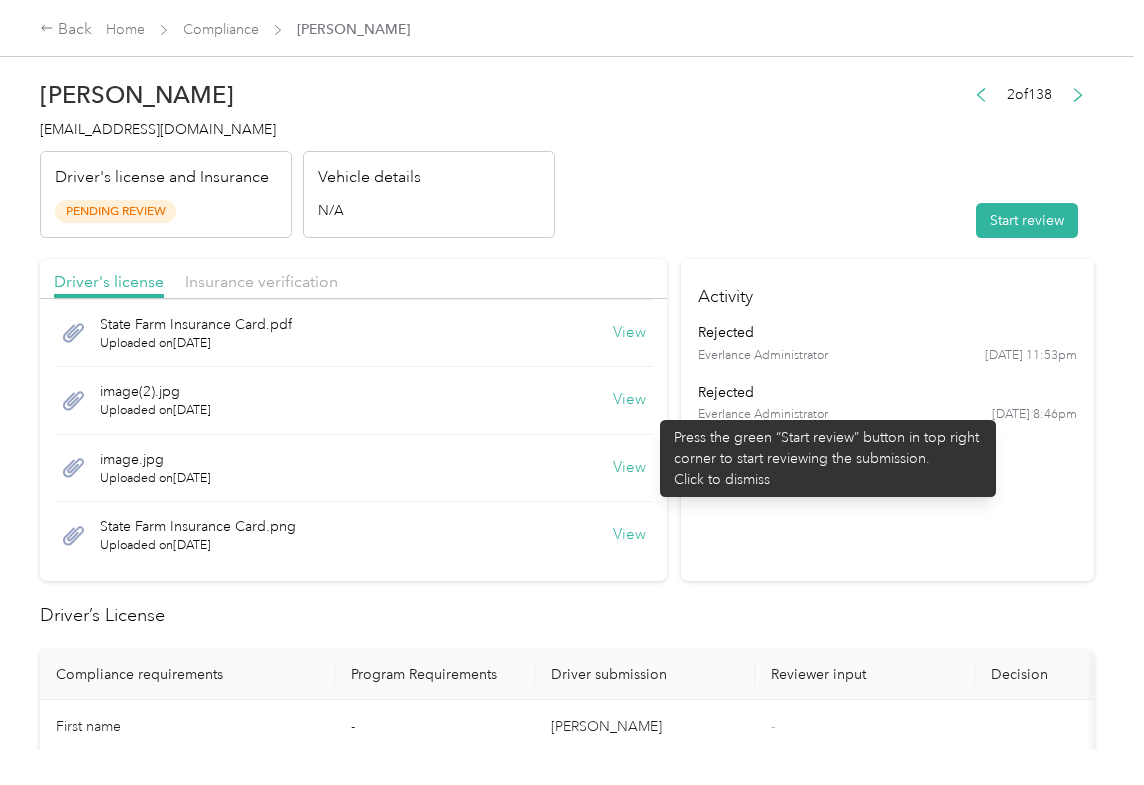 scroll, scrollTop: 100, scrollLeft: 0, axis: vertical 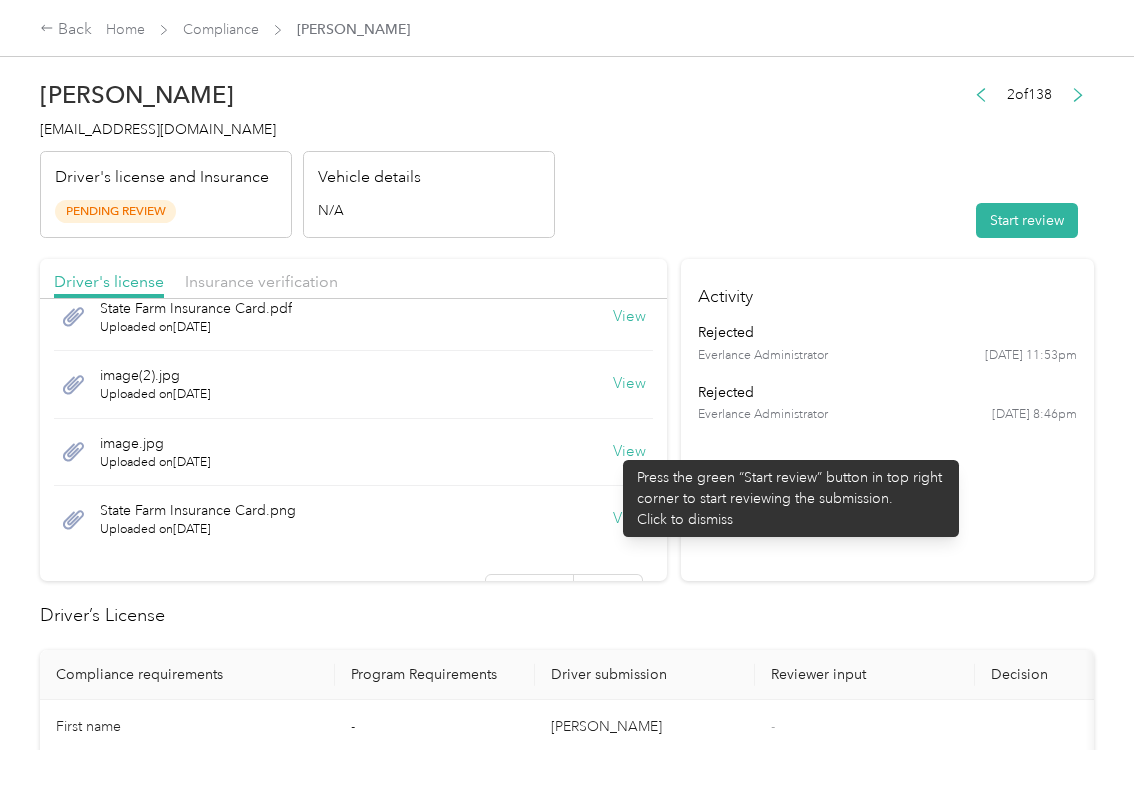 click on "View" at bounding box center (629, 452) 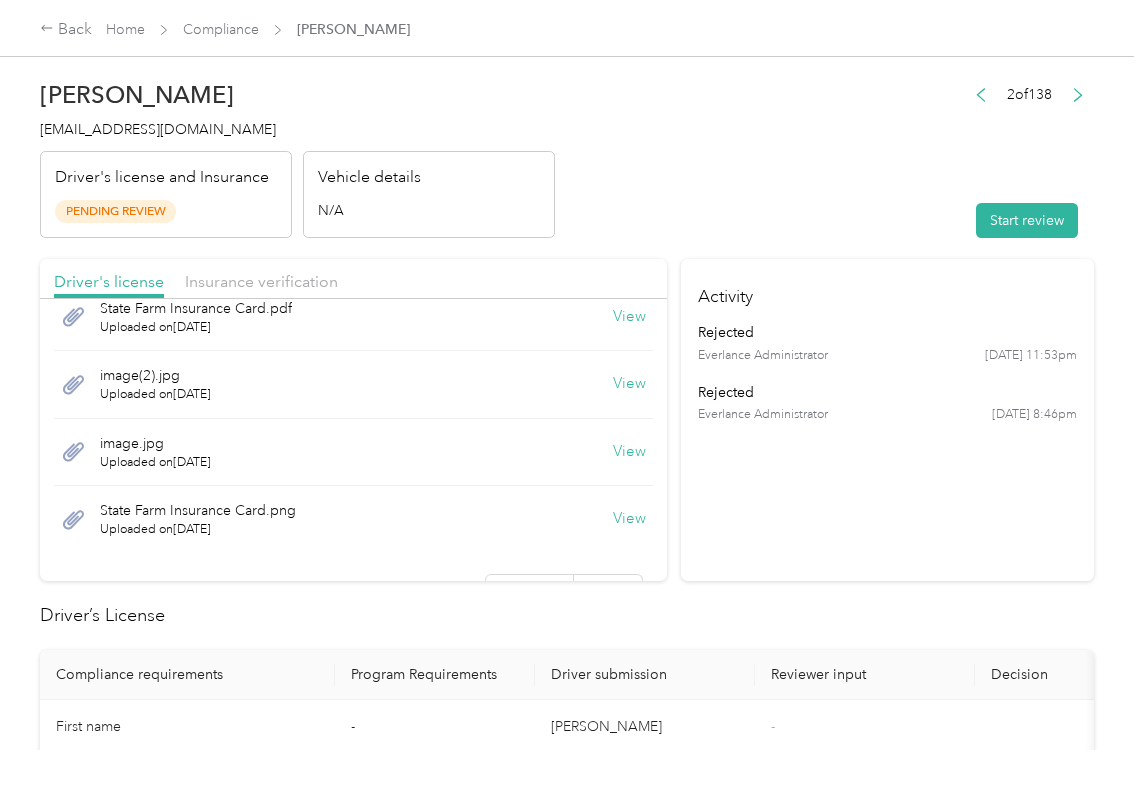 click on "View" at bounding box center [629, 519] 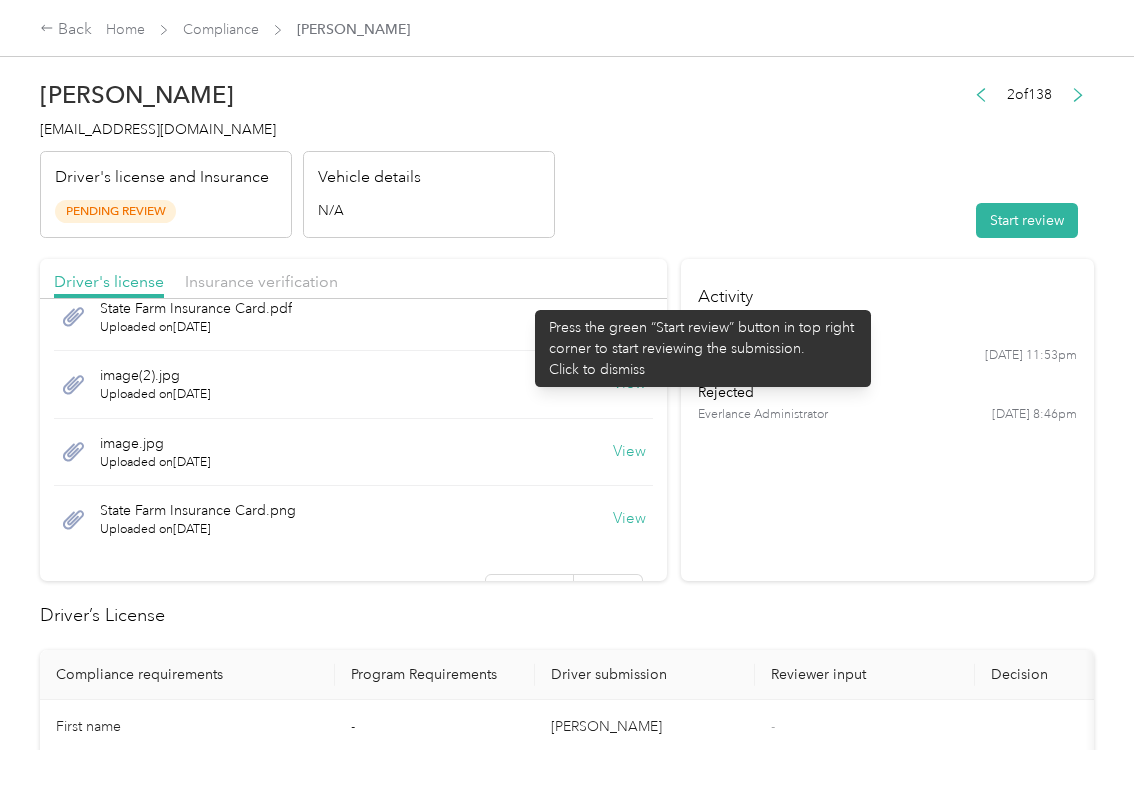 drag, startPoint x: 512, startPoint y: 277, endPoint x: 366, endPoint y: 276, distance: 146.00342 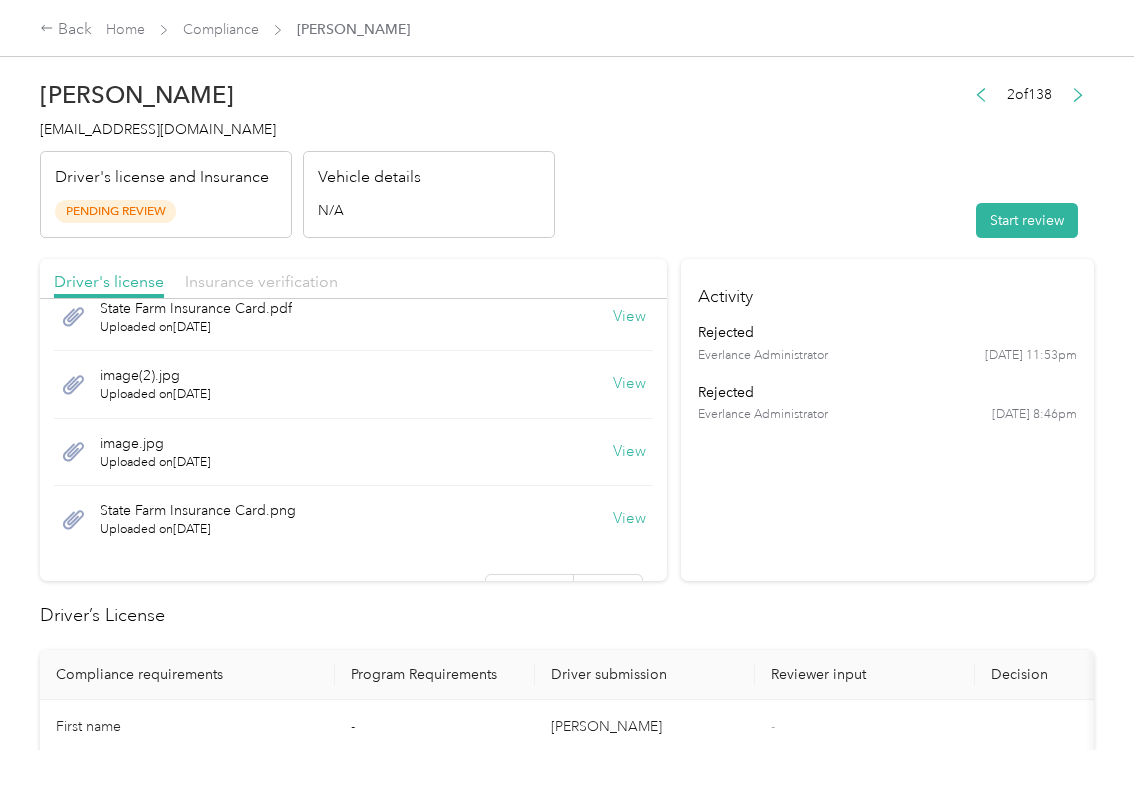 click on "Insurance verification" at bounding box center (261, 281) 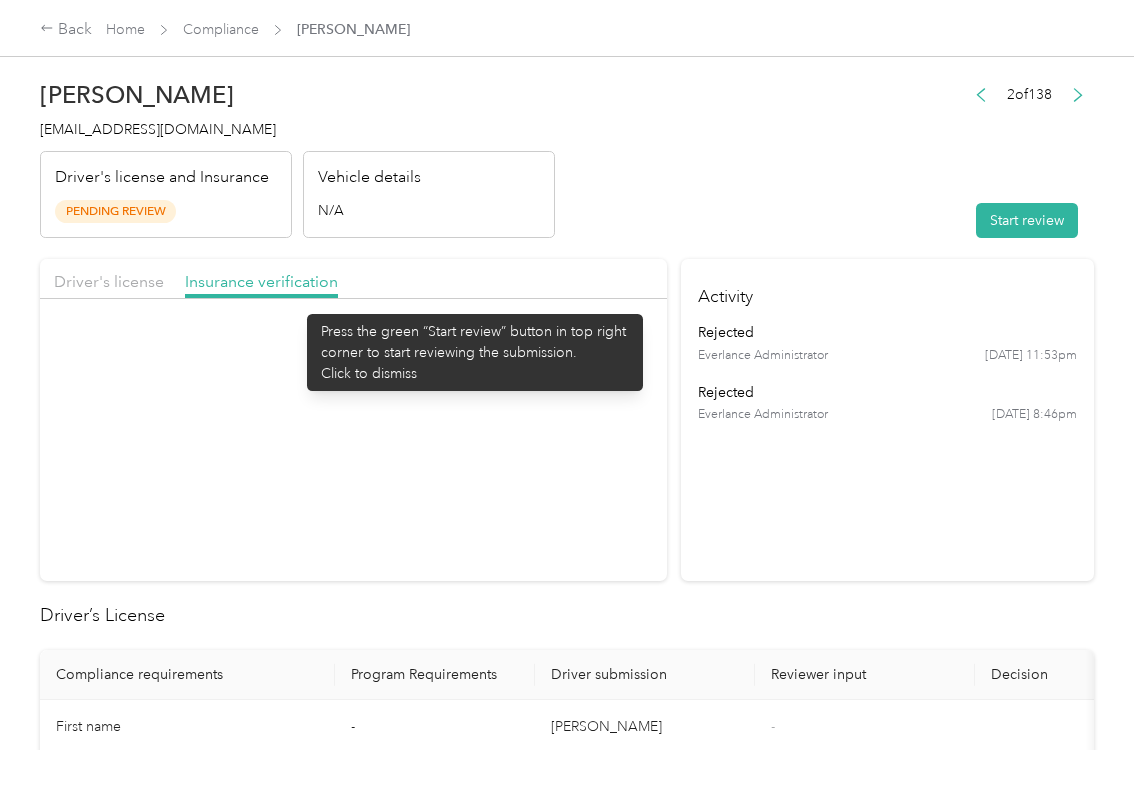 scroll, scrollTop: 0, scrollLeft: 0, axis: both 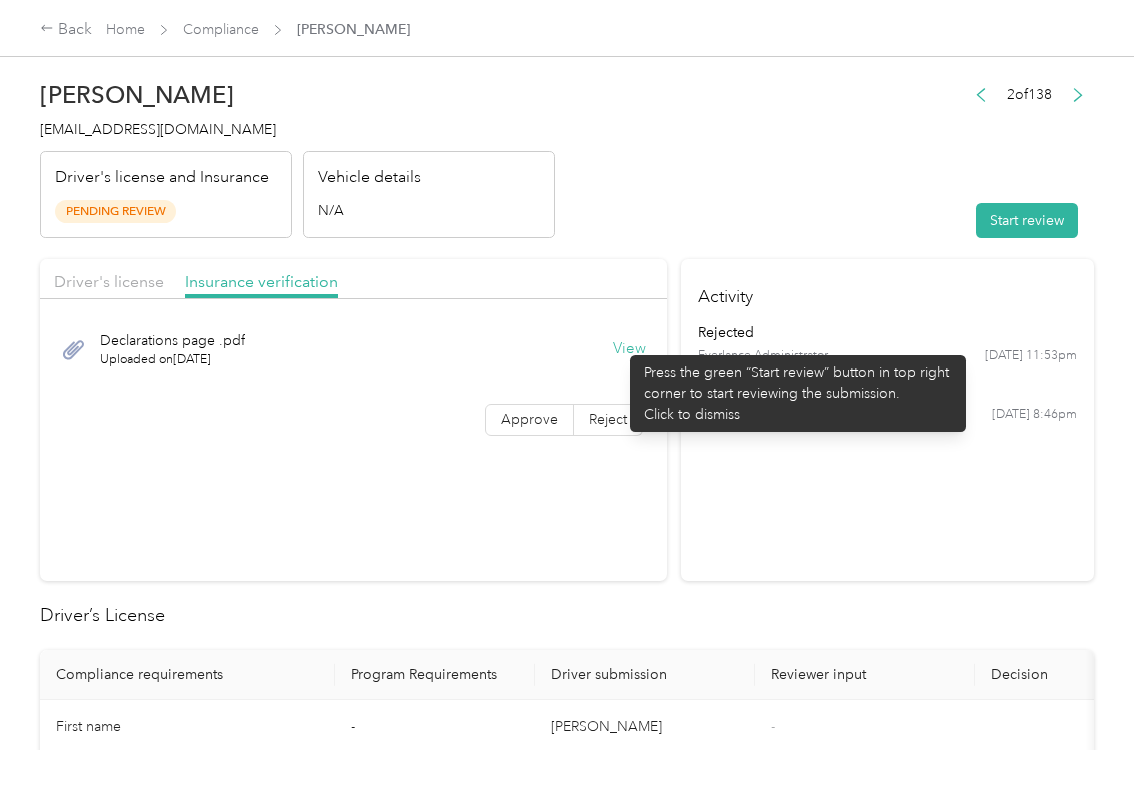 click on "View" at bounding box center [629, 349] 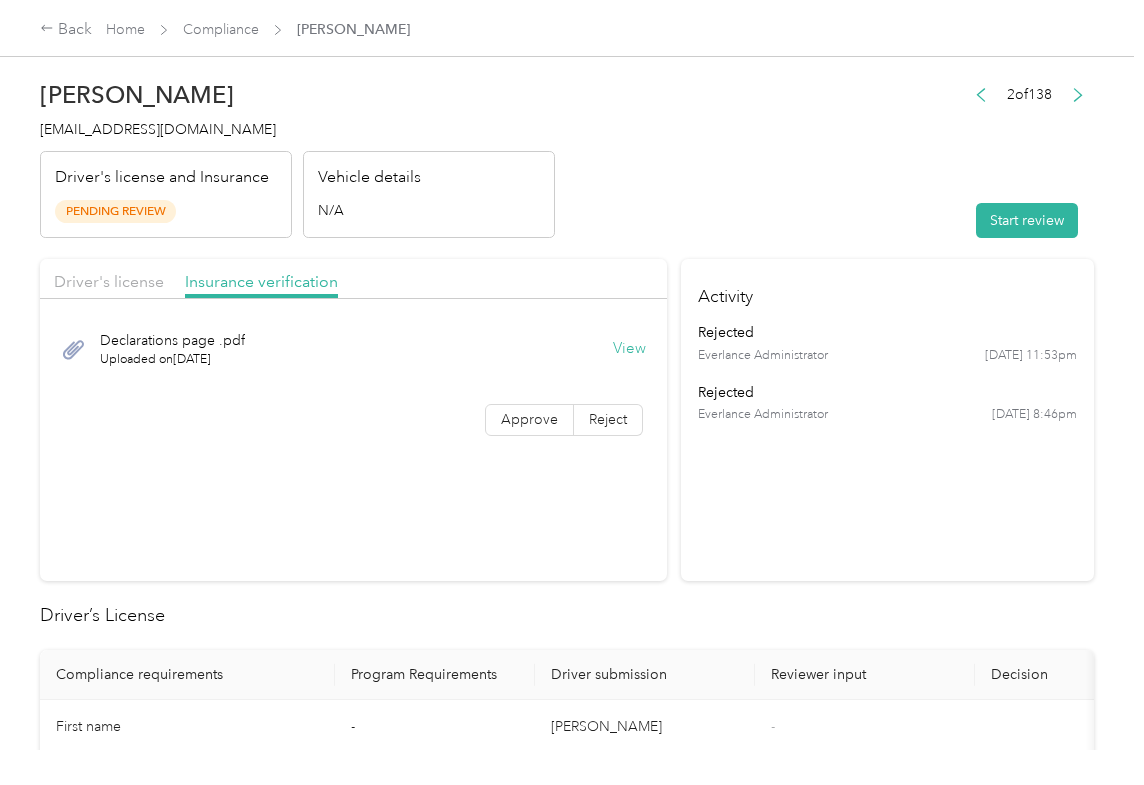 click on "Start review" at bounding box center (1029, 220) 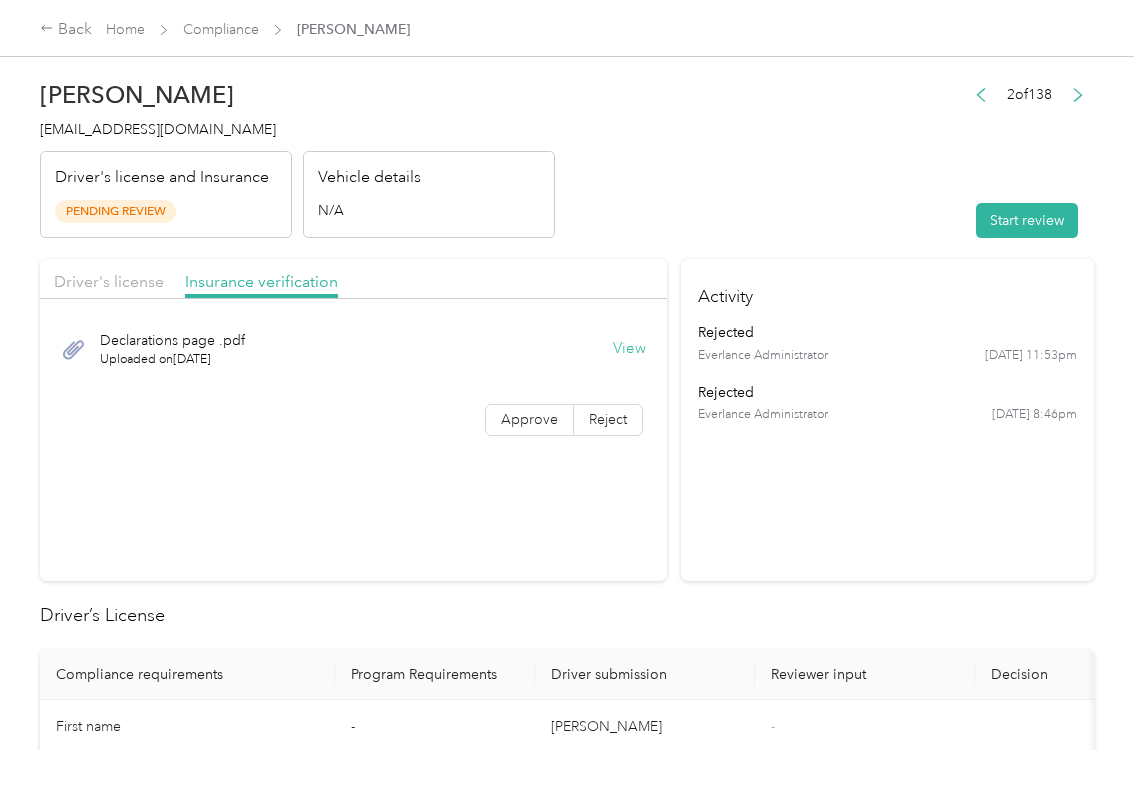 drag, startPoint x: 970, startPoint y: 225, endPoint x: 902, endPoint y: 226, distance: 68.007355 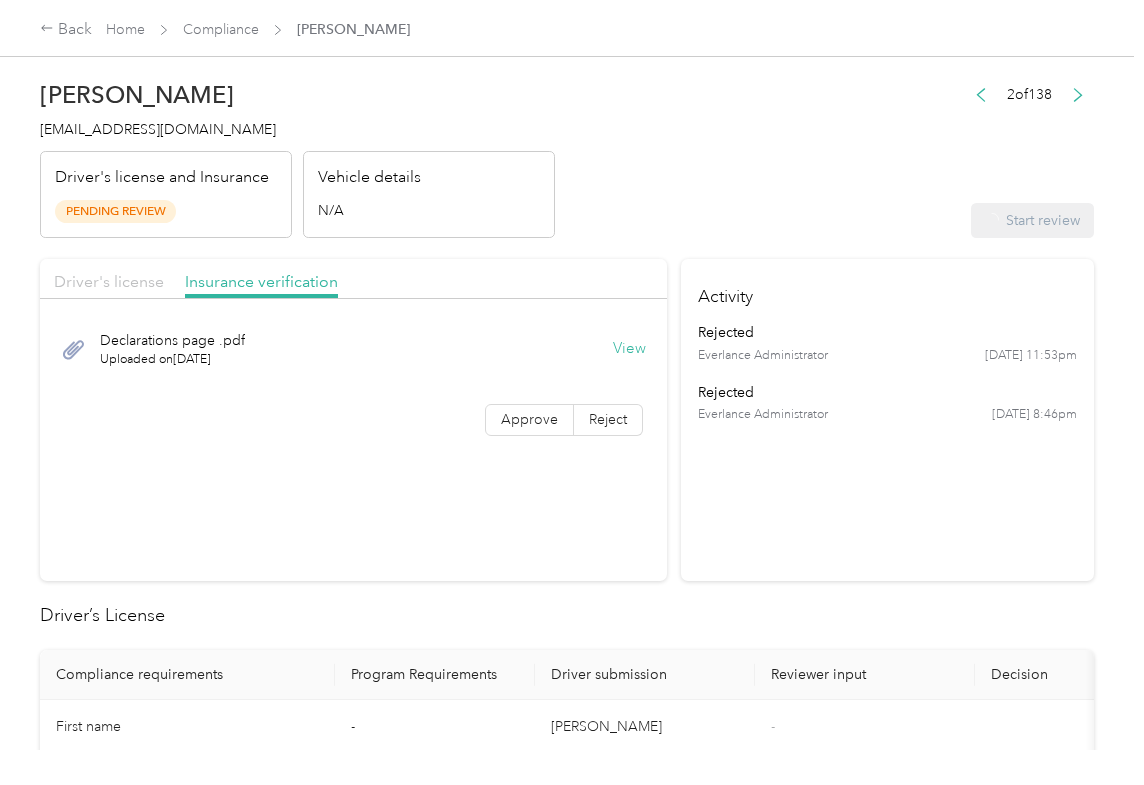 click on "Driver's license" at bounding box center [109, 281] 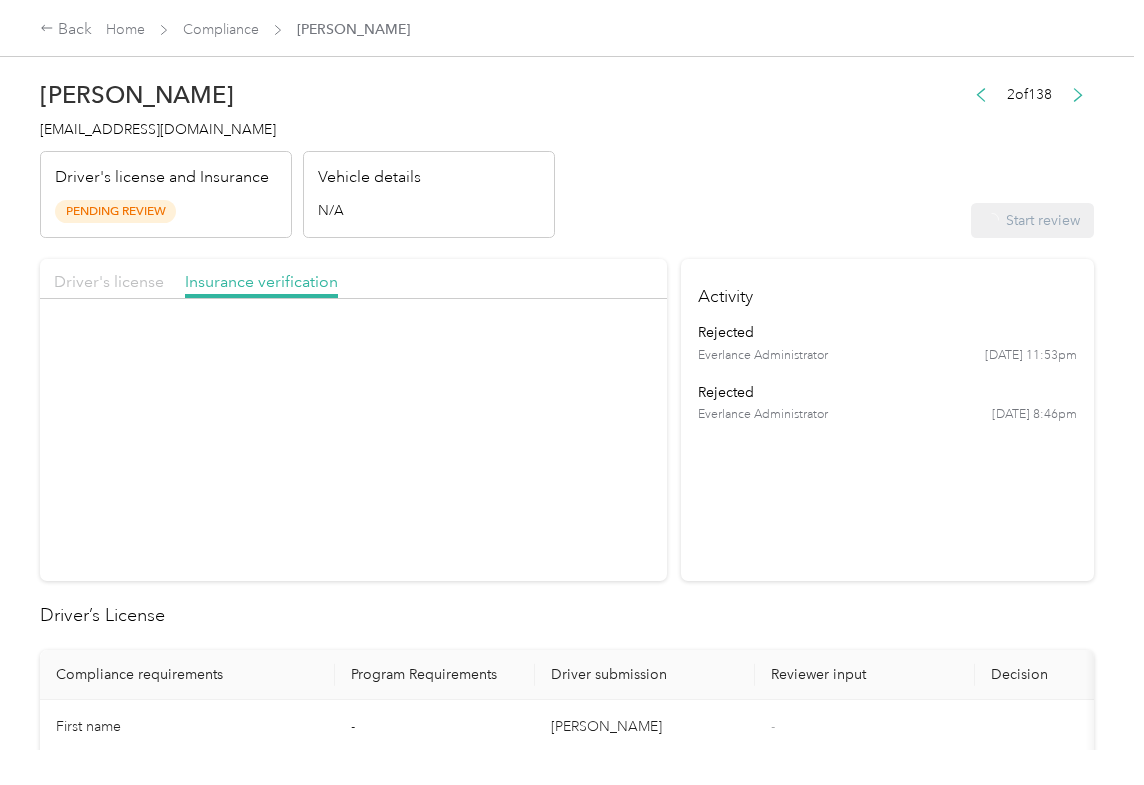 click on "Driver's license" at bounding box center [109, 281] 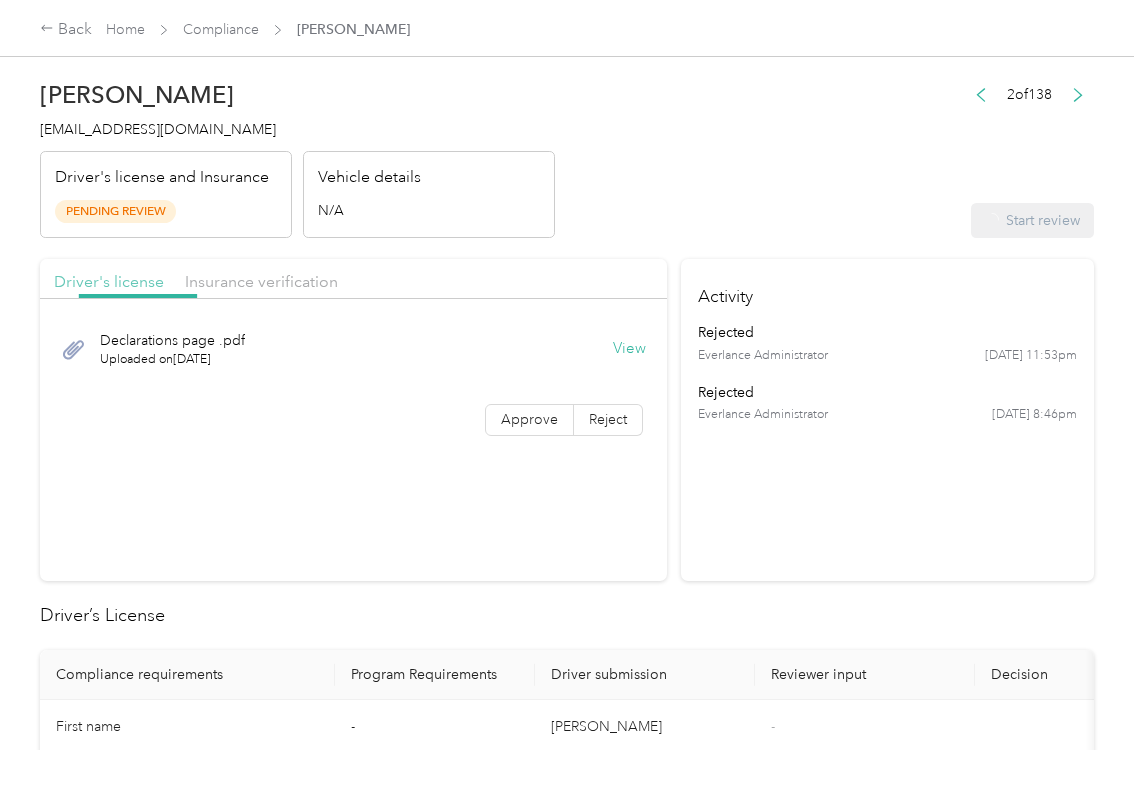 click on "Driver's license" at bounding box center [109, 281] 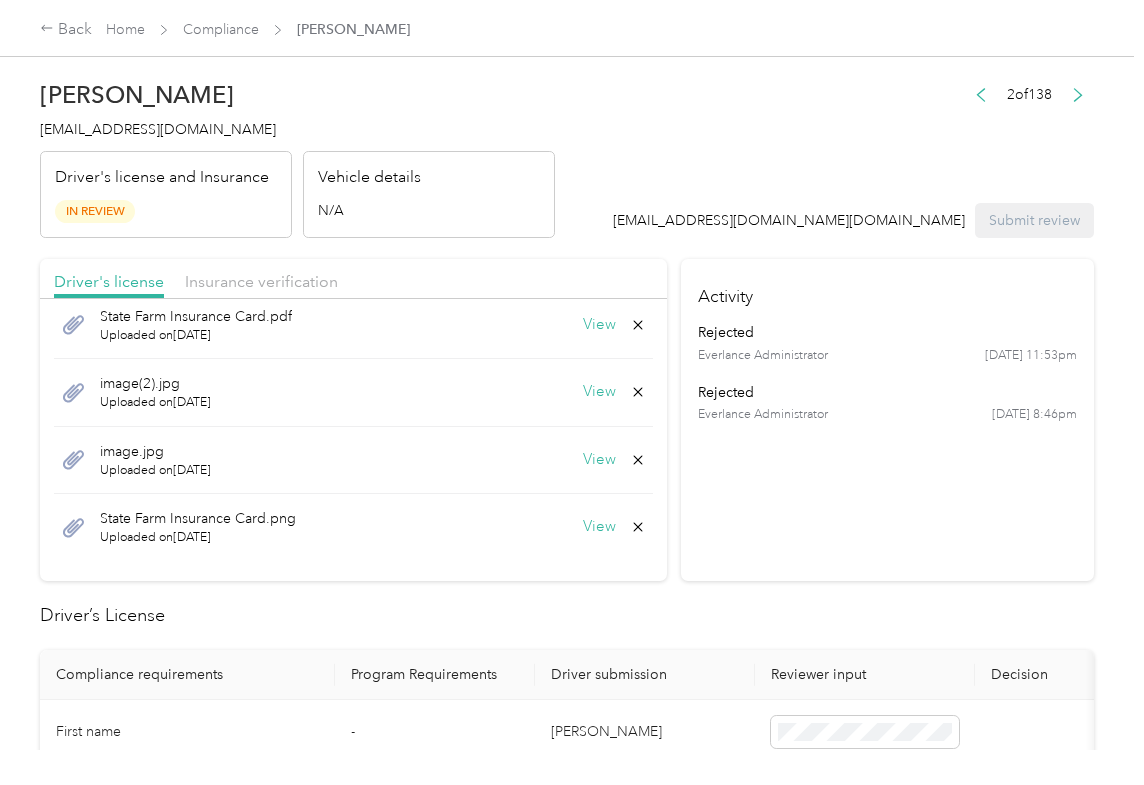 scroll, scrollTop: 140, scrollLeft: 0, axis: vertical 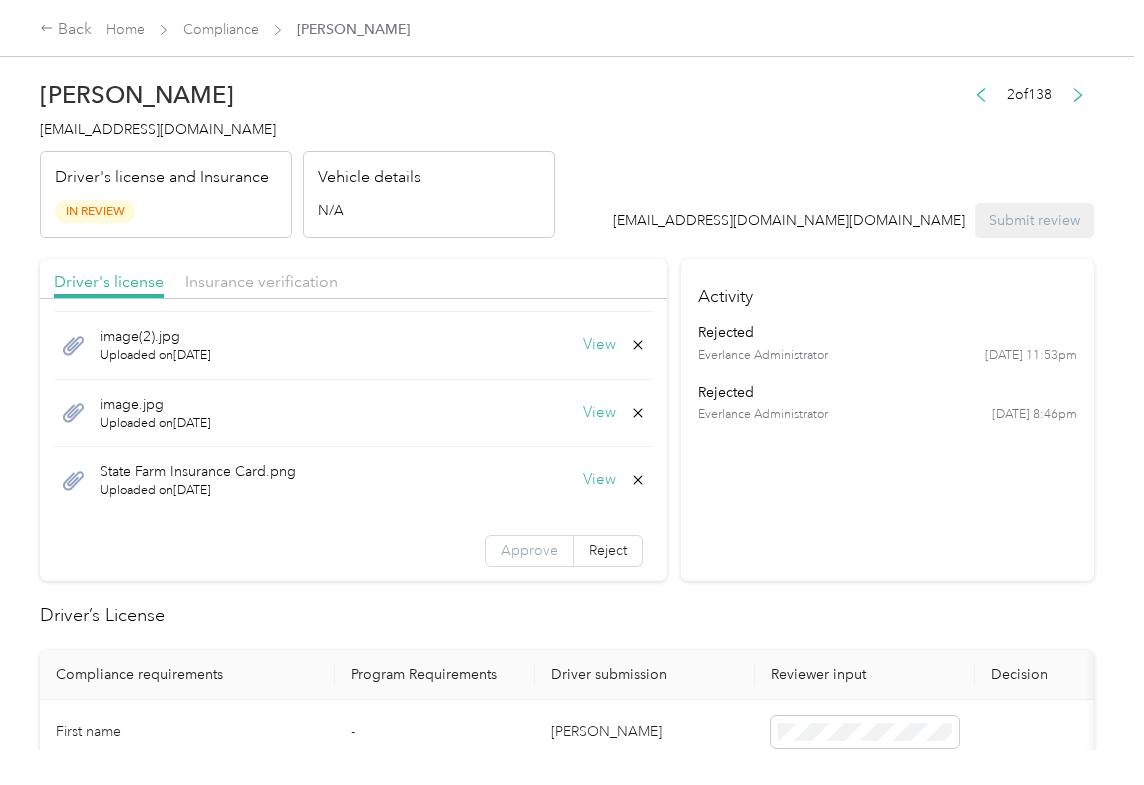 click on "Approve" at bounding box center [529, 550] 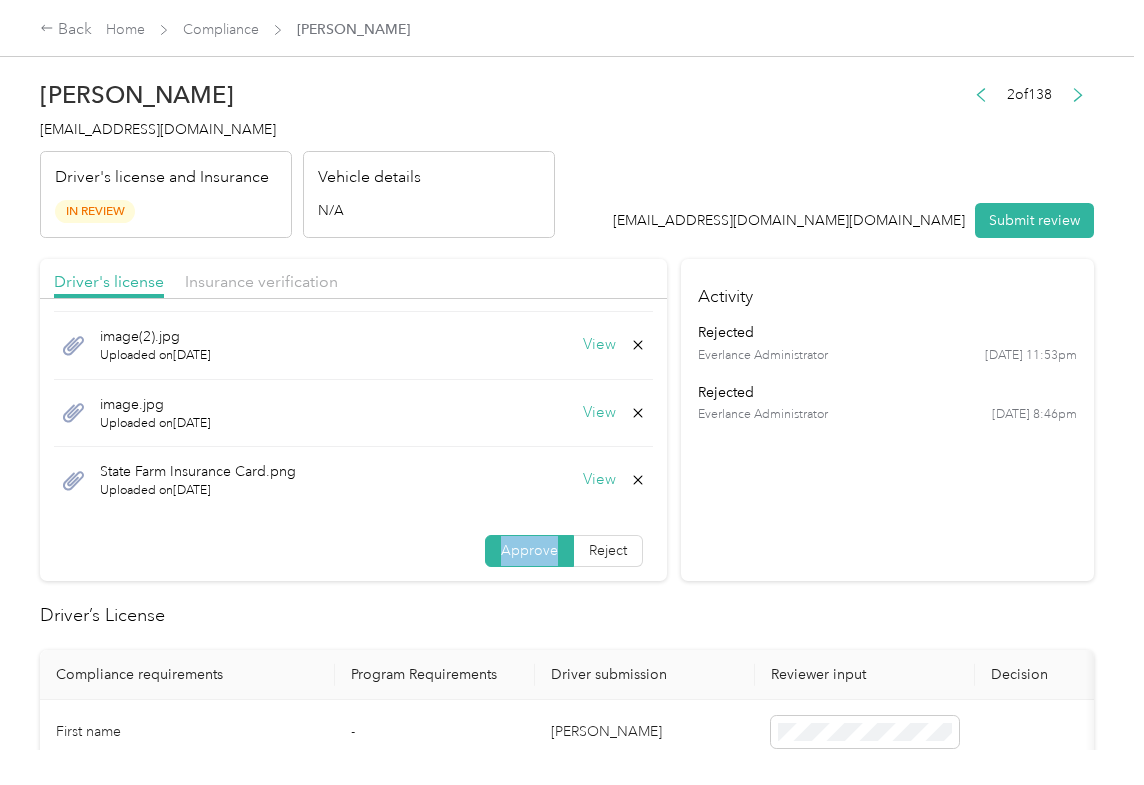 click on "Approve" at bounding box center [529, 550] 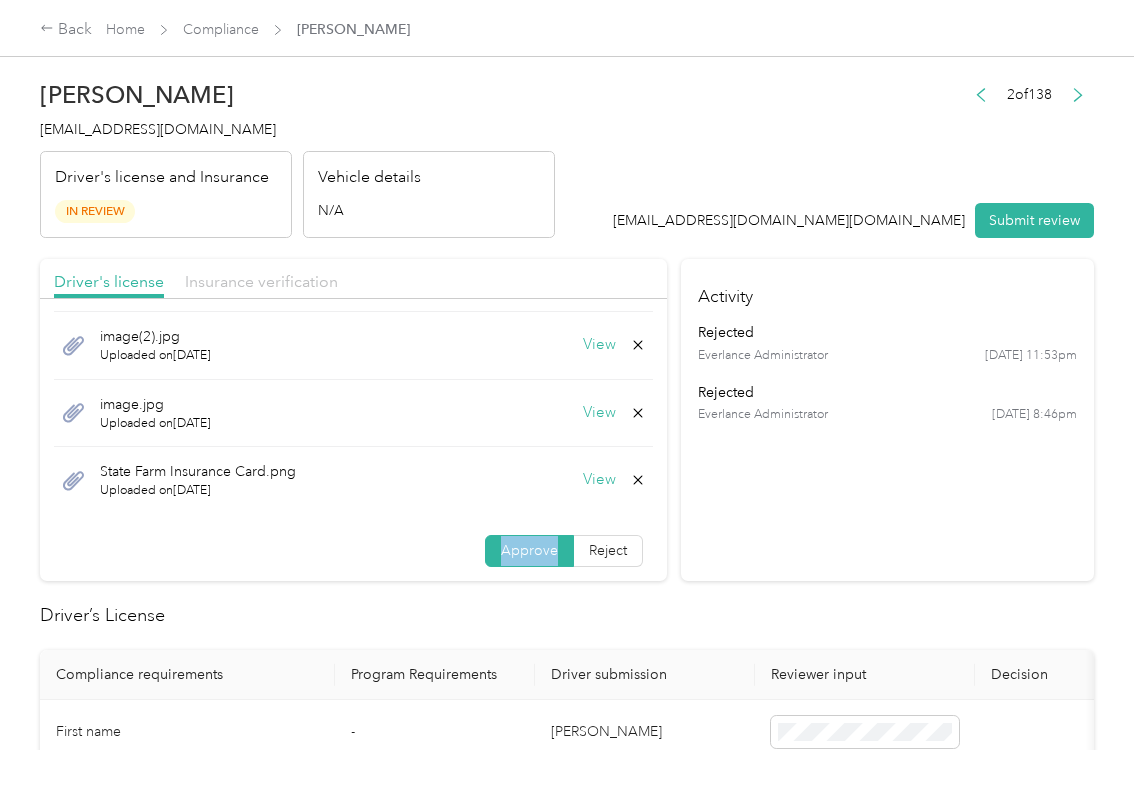 click on "Insurance verification" at bounding box center [261, 281] 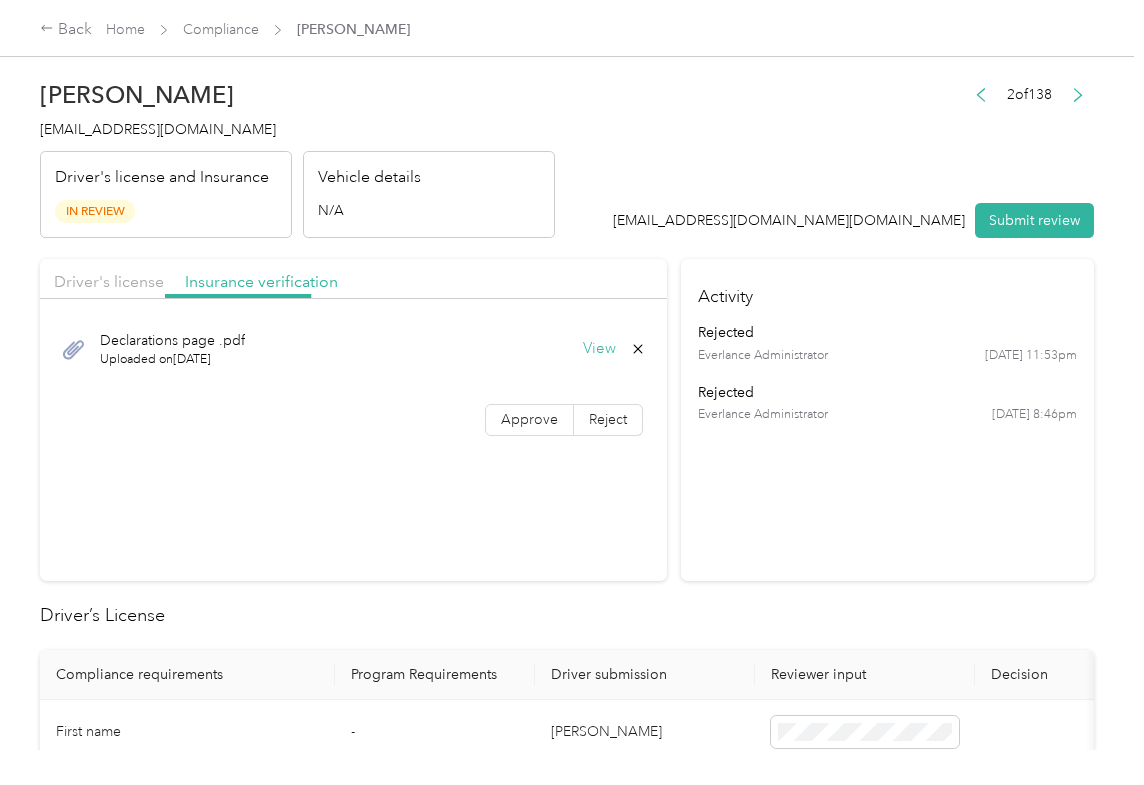 scroll, scrollTop: 0, scrollLeft: 0, axis: both 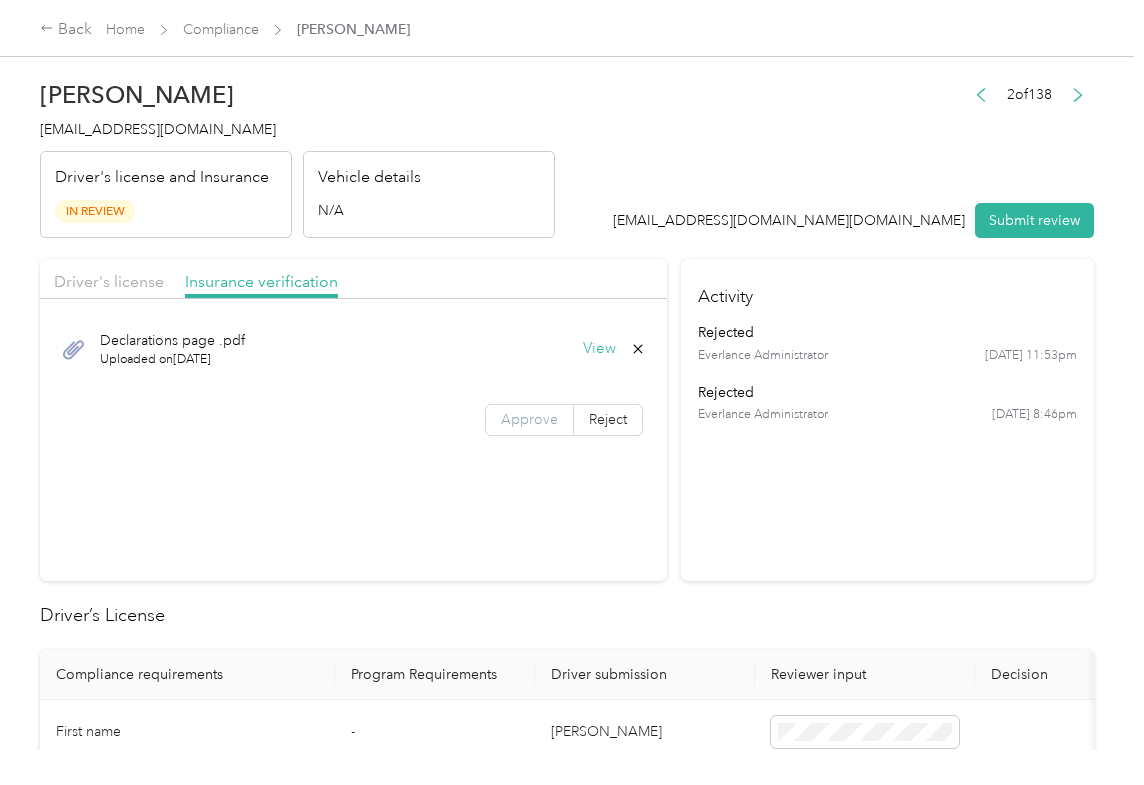 click on "Approve" at bounding box center (529, 420) 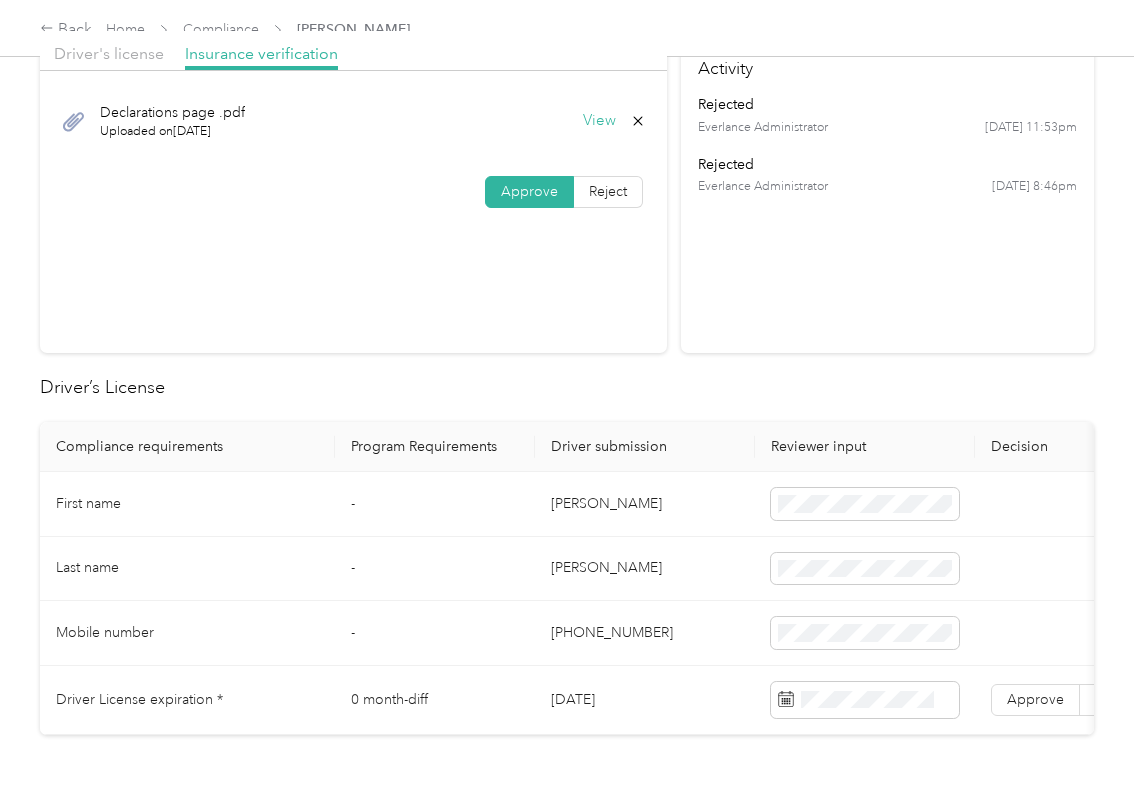 scroll, scrollTop: 266, scrollLeft: 0, axis: vertical 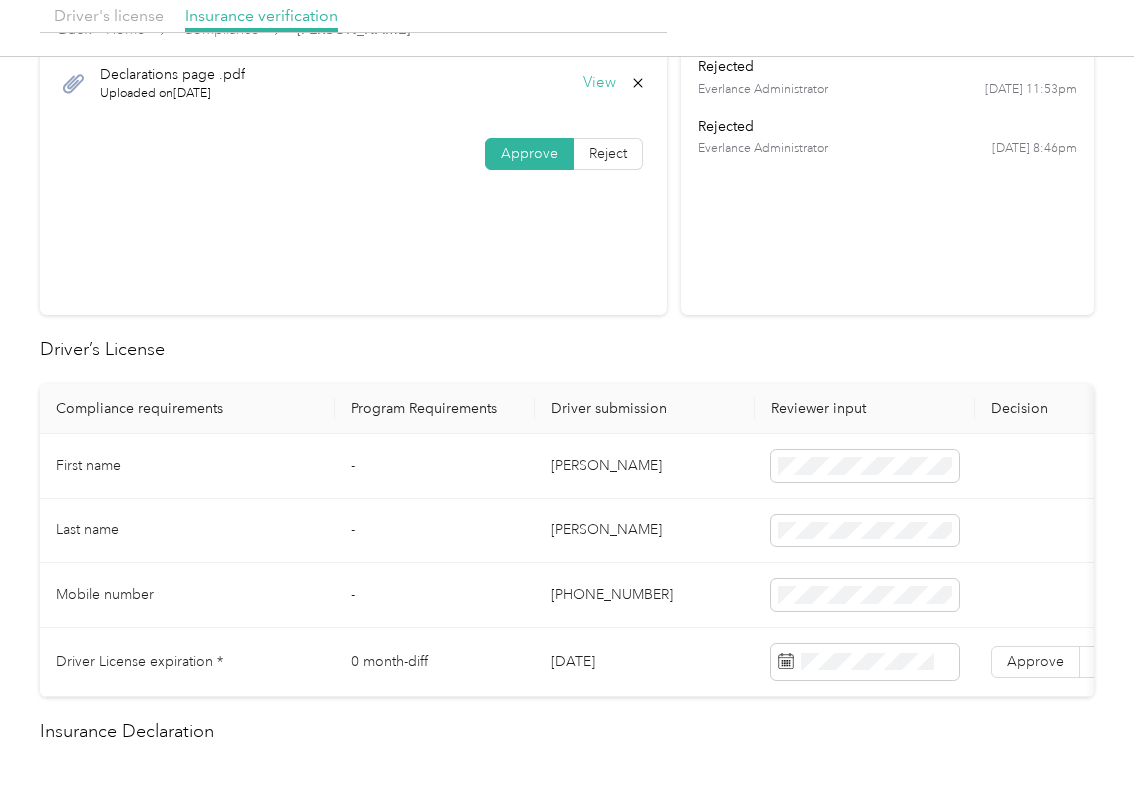 click on "[DATE]" at bounding box center [645, 662] 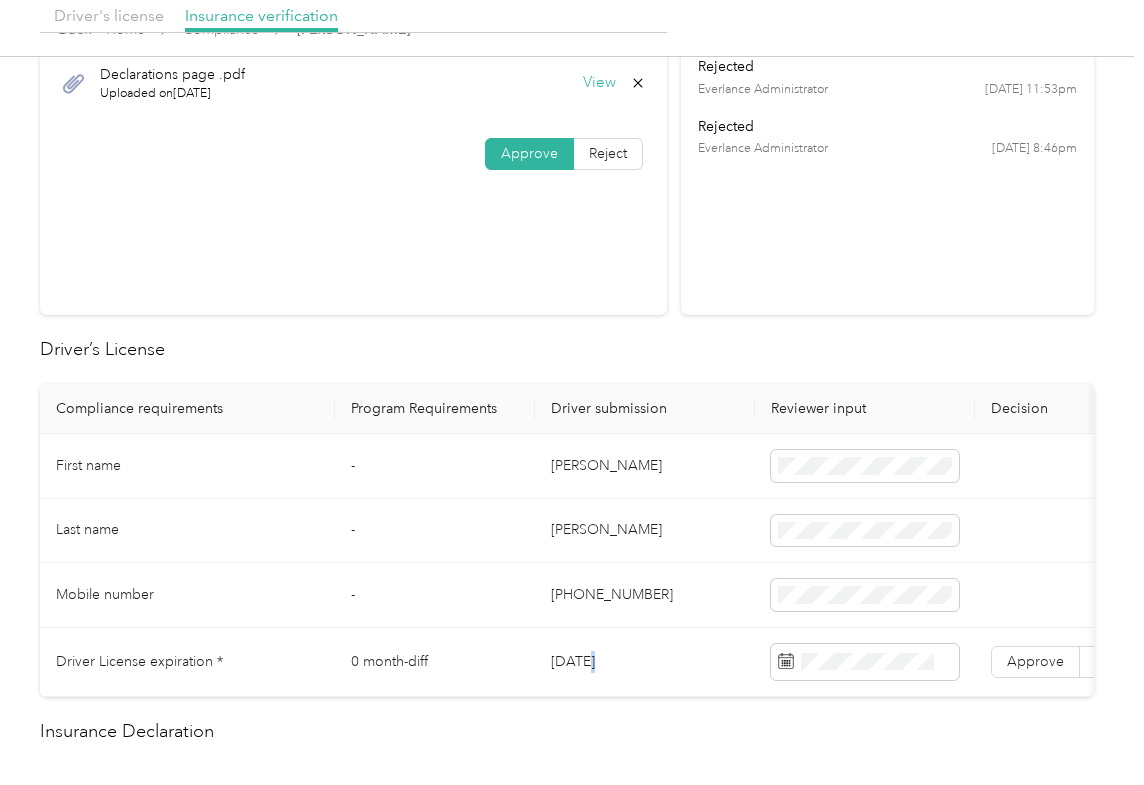 click on "[DATE]" at bounding box center (645, 662) 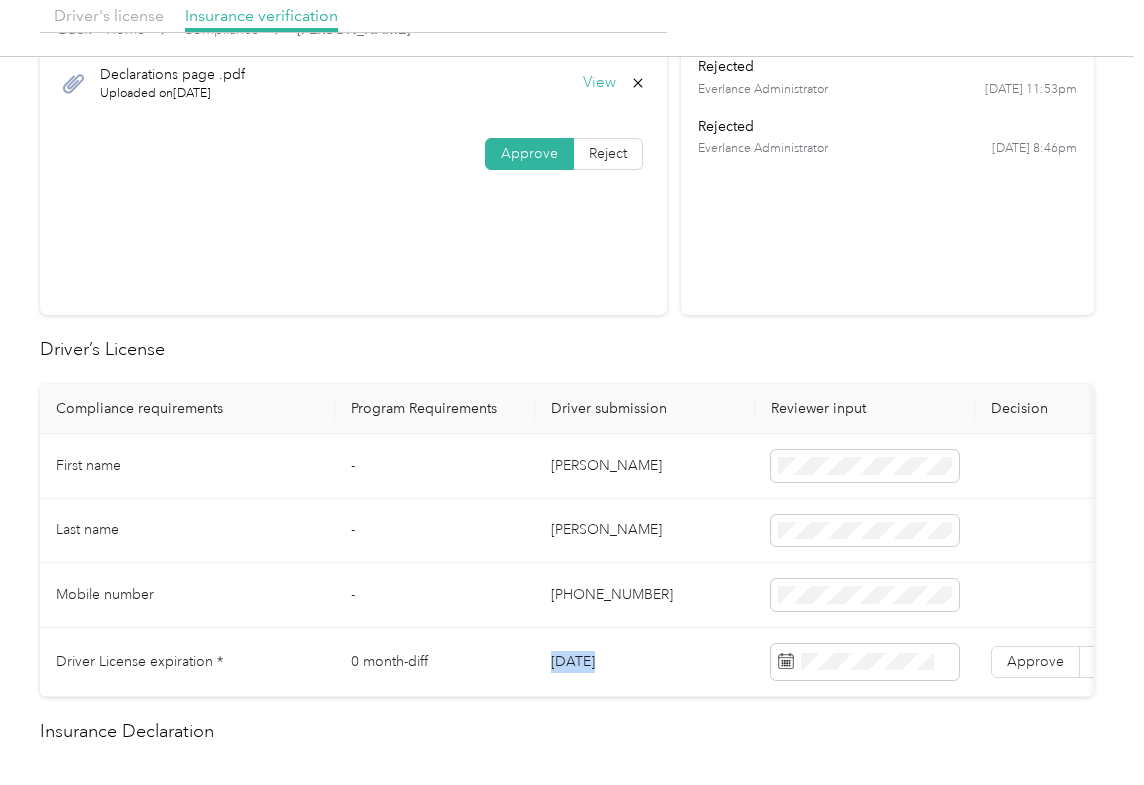 click on "[DATE]" at bounding box center (645, 662) 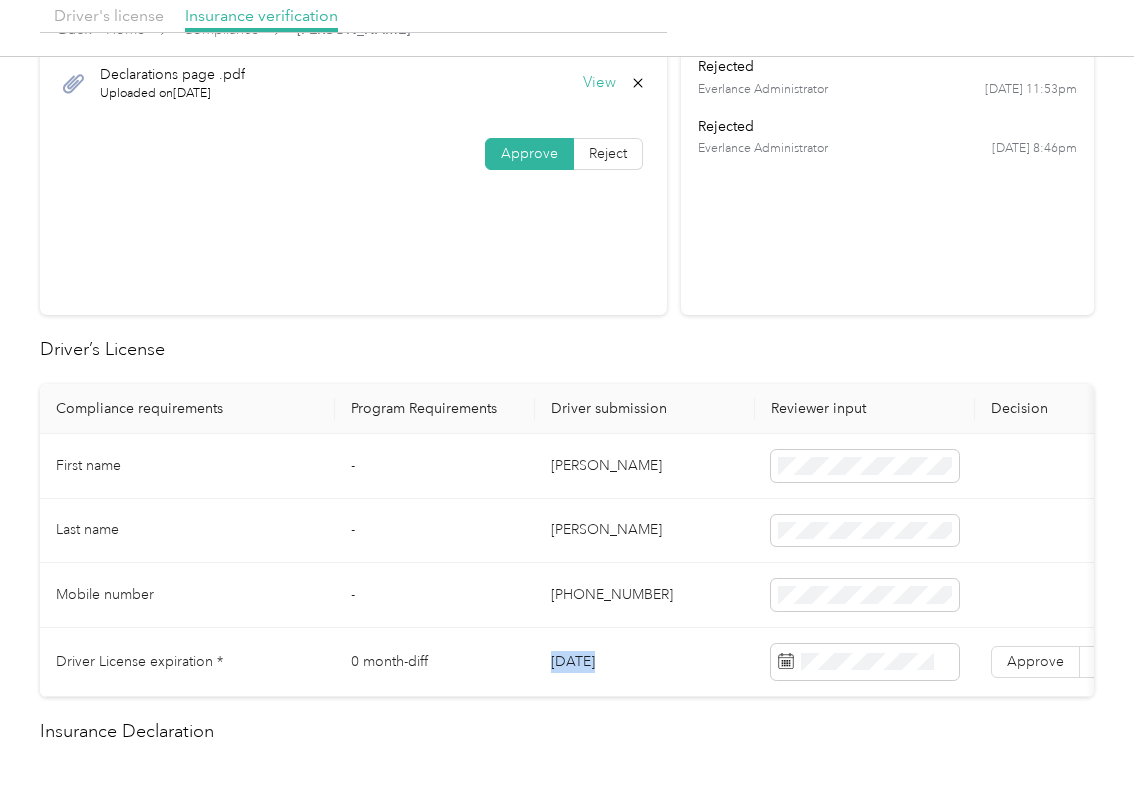 copy on "[DATE]" 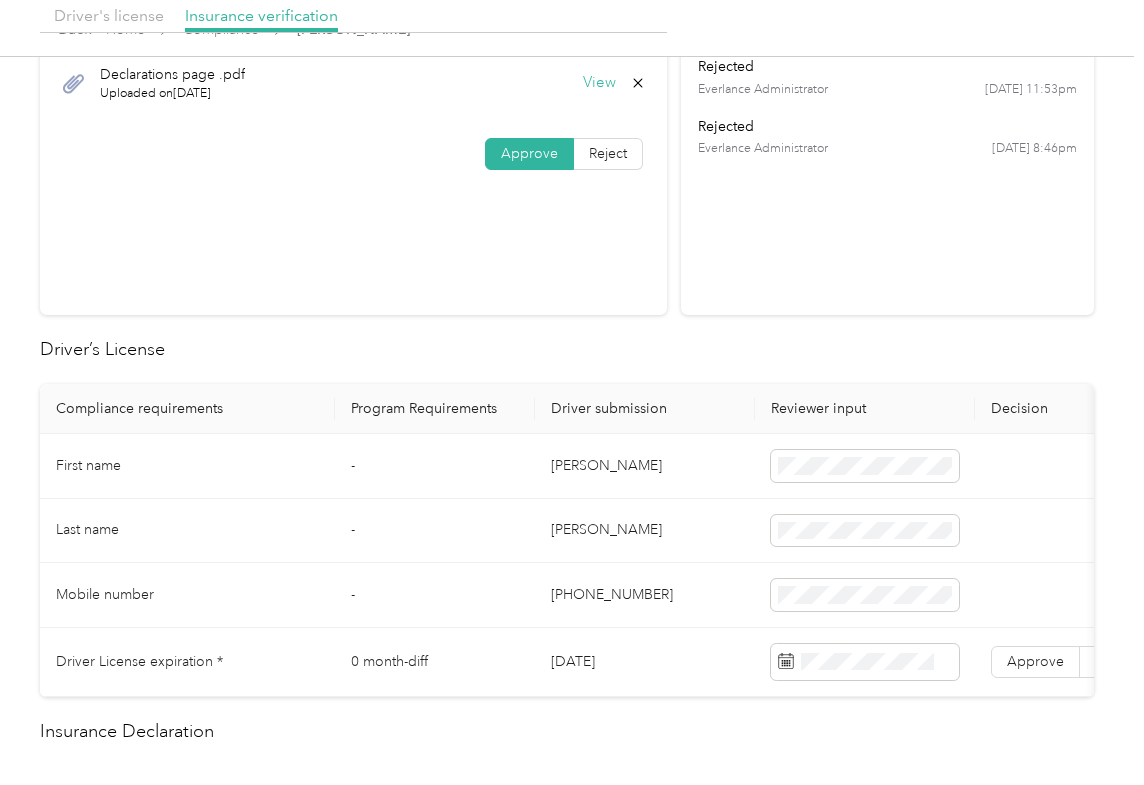 click on "Driver’s License" at bounding box center [567, 349] 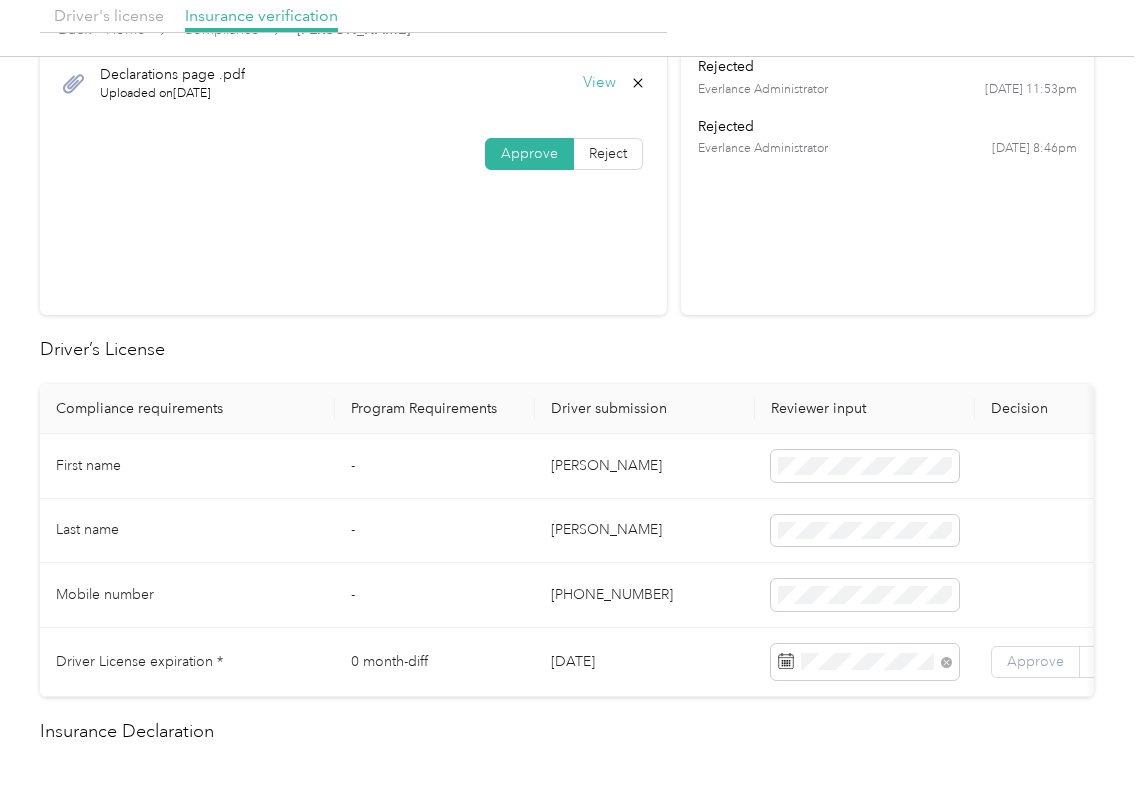 click on "Approve" at bounding box center (1035, 661) 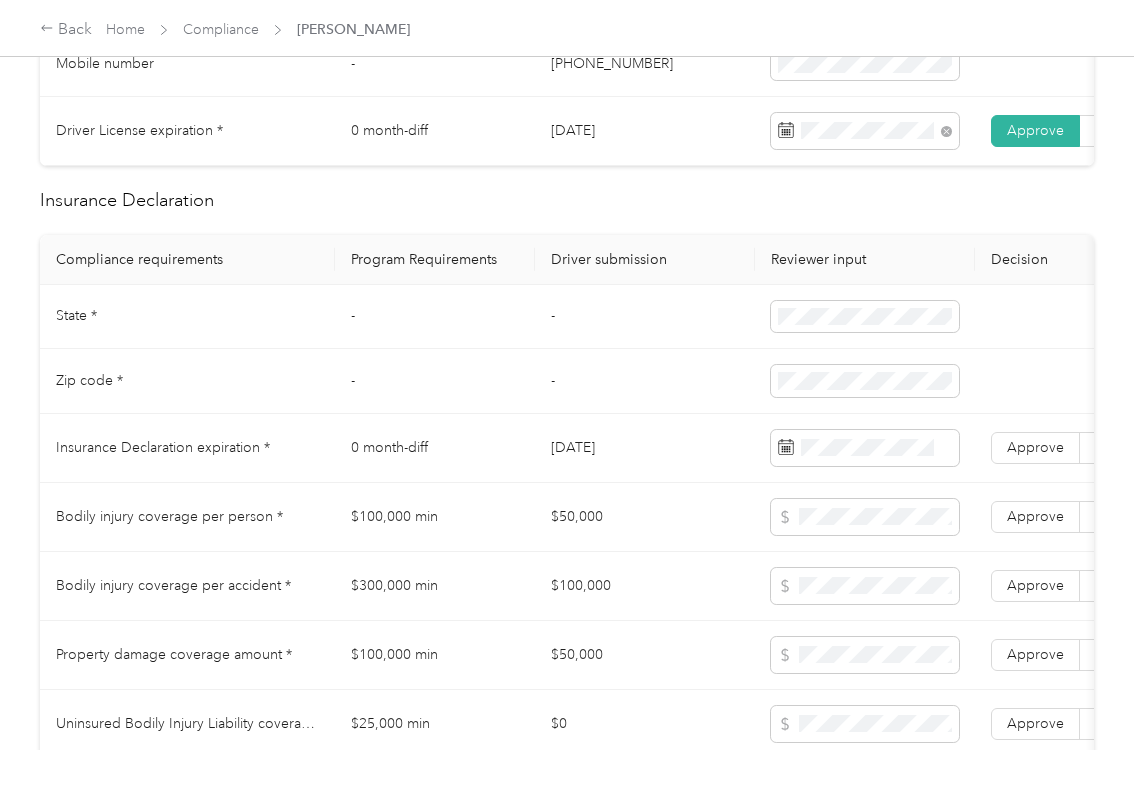 scroll, scrollTop: 800, scrollLeft: 0, axis: vertical 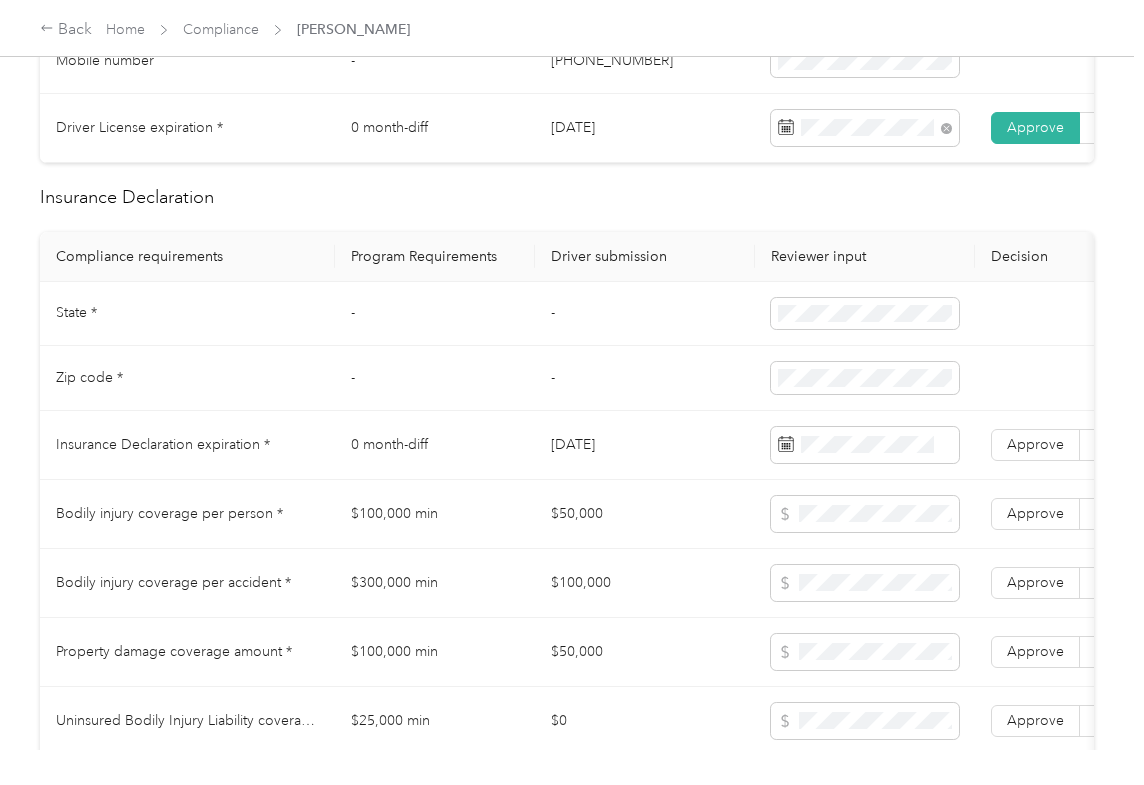 click on "-" at bounding box center (645, 378) 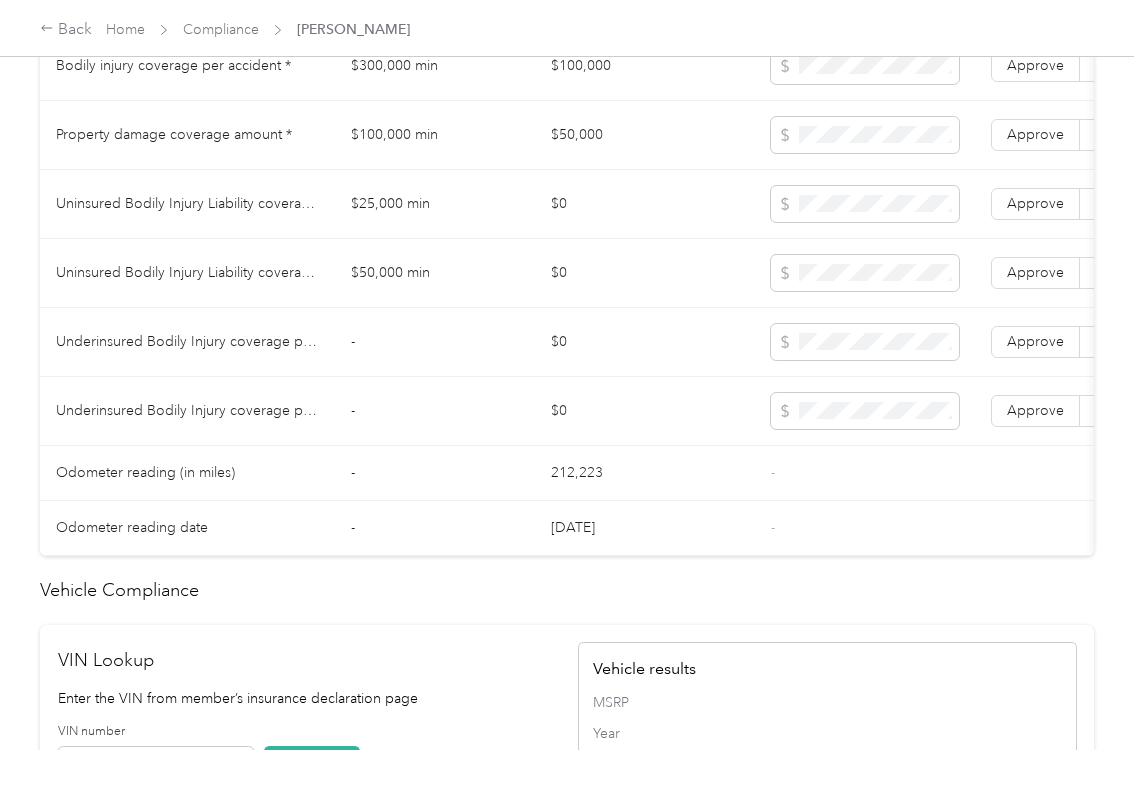 scroll, scrollTop: 1733, scrollLeft: 0, axis: vertical 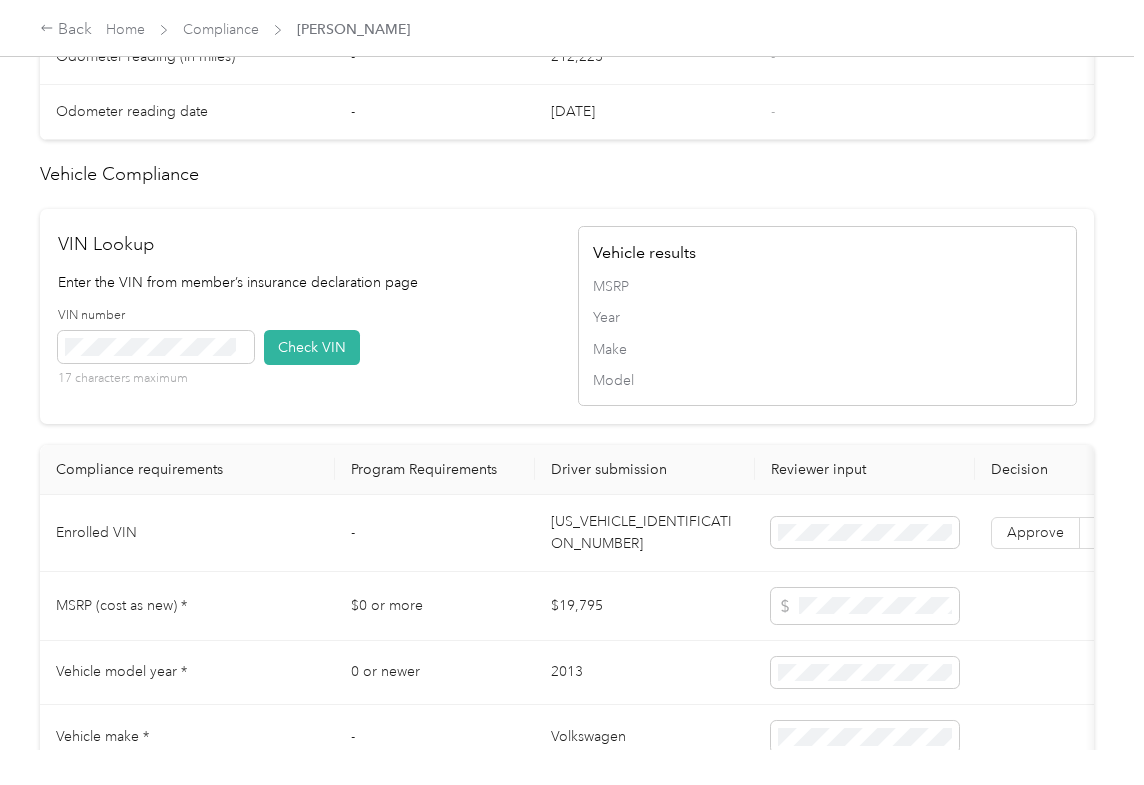 click on "[US_VEHICLE_IDENTIFICATION_NUMBER]" at bounding box center (645, 533) 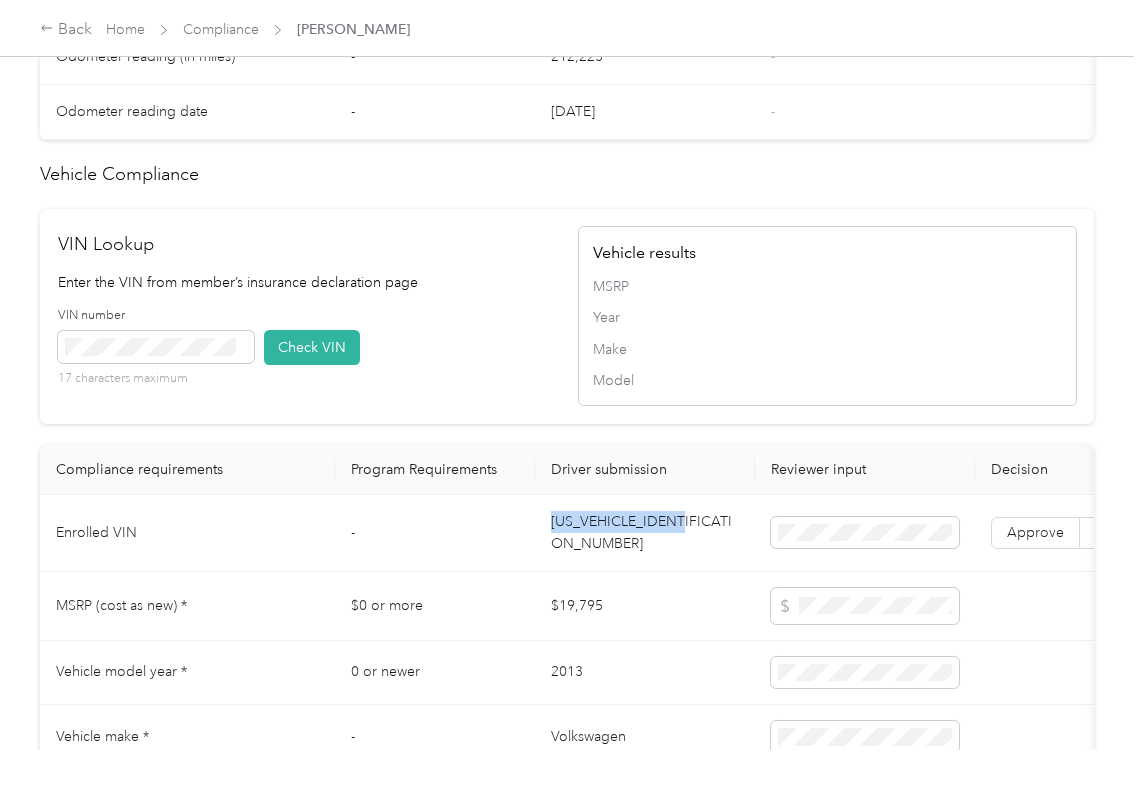 click on "[US_VEHICLE_IDENTIFICATION_NUMBER]" at bounding box center [645, 533] 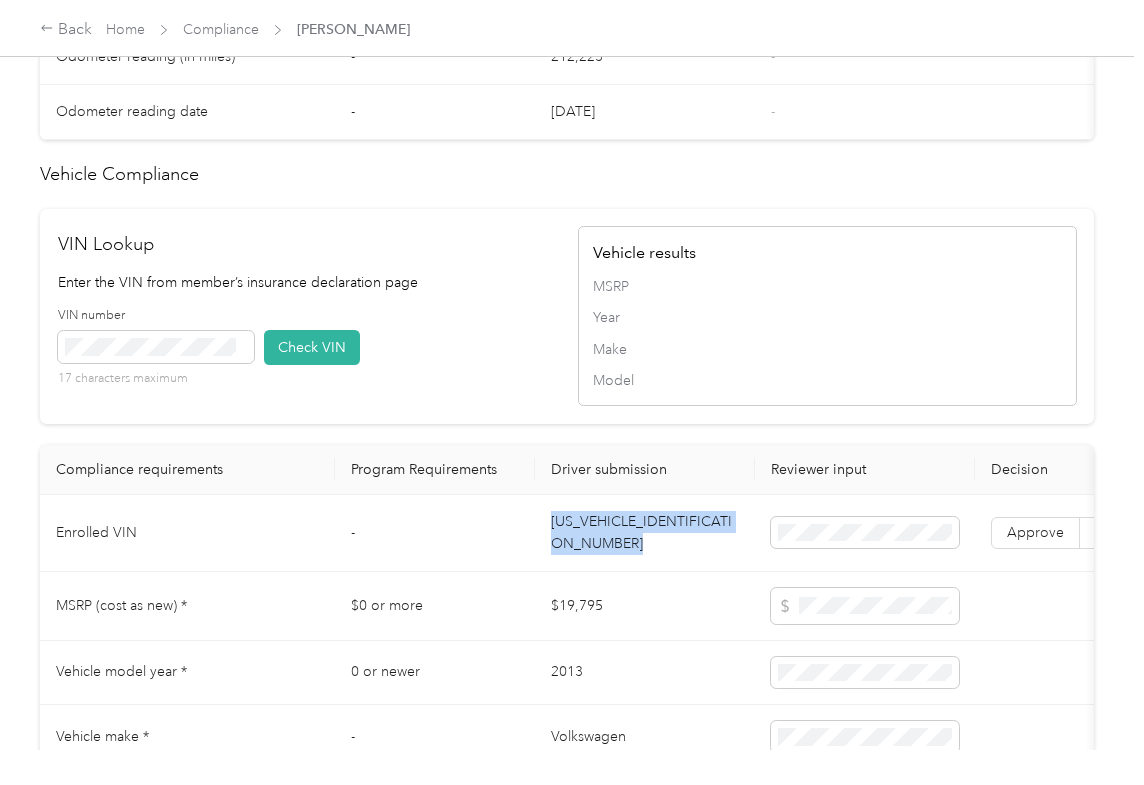 drag, startPoint x: 622, startPoint y: 586, endPoint x: 1, endPoint y: 437, distance: 638.62506 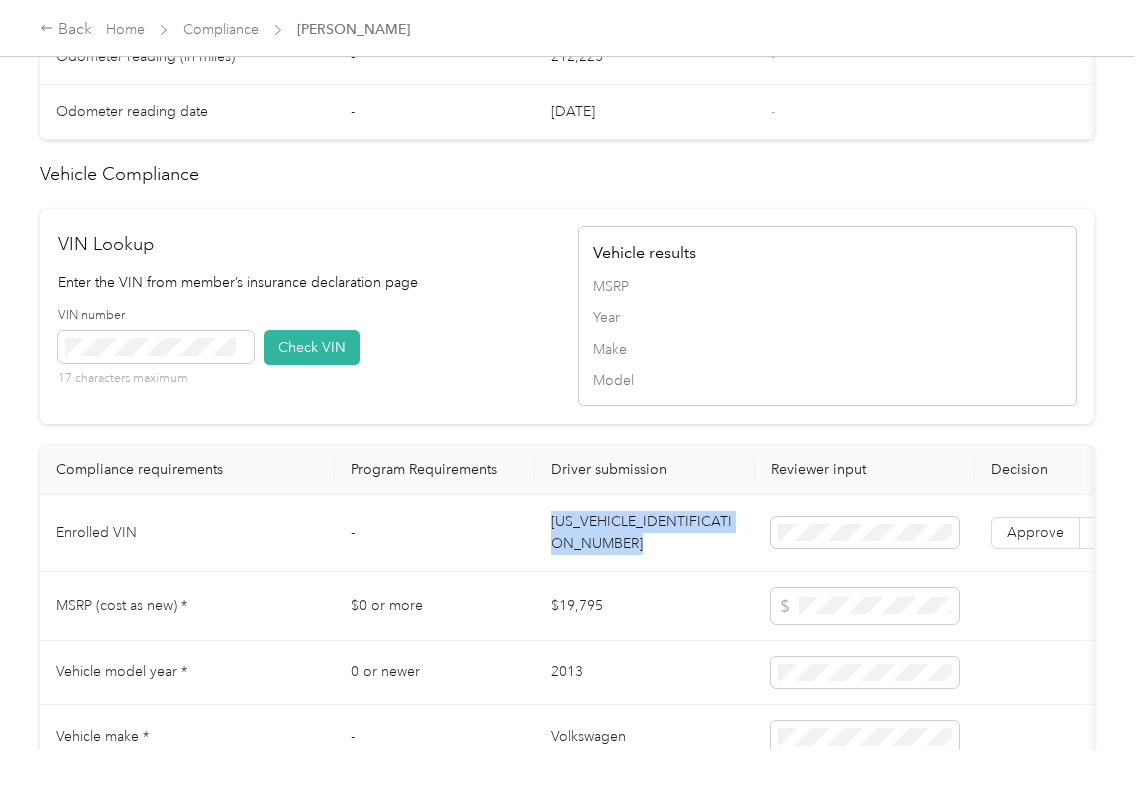 click on "VIN number   17 characters maximum Check VIN" at bounding box center [307, 354] 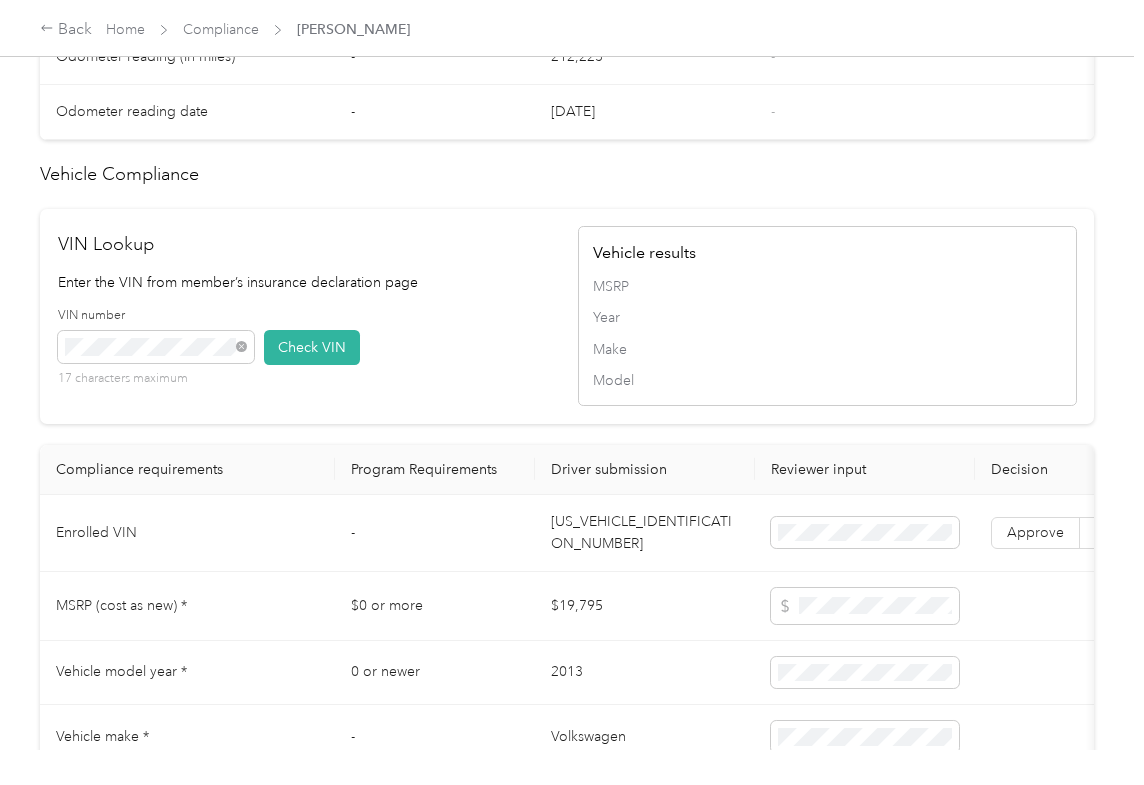 drag, startPoint x: 302, startPoint y: 389, endPoint x: 786, endPoint y: 521, distance: 501.6772 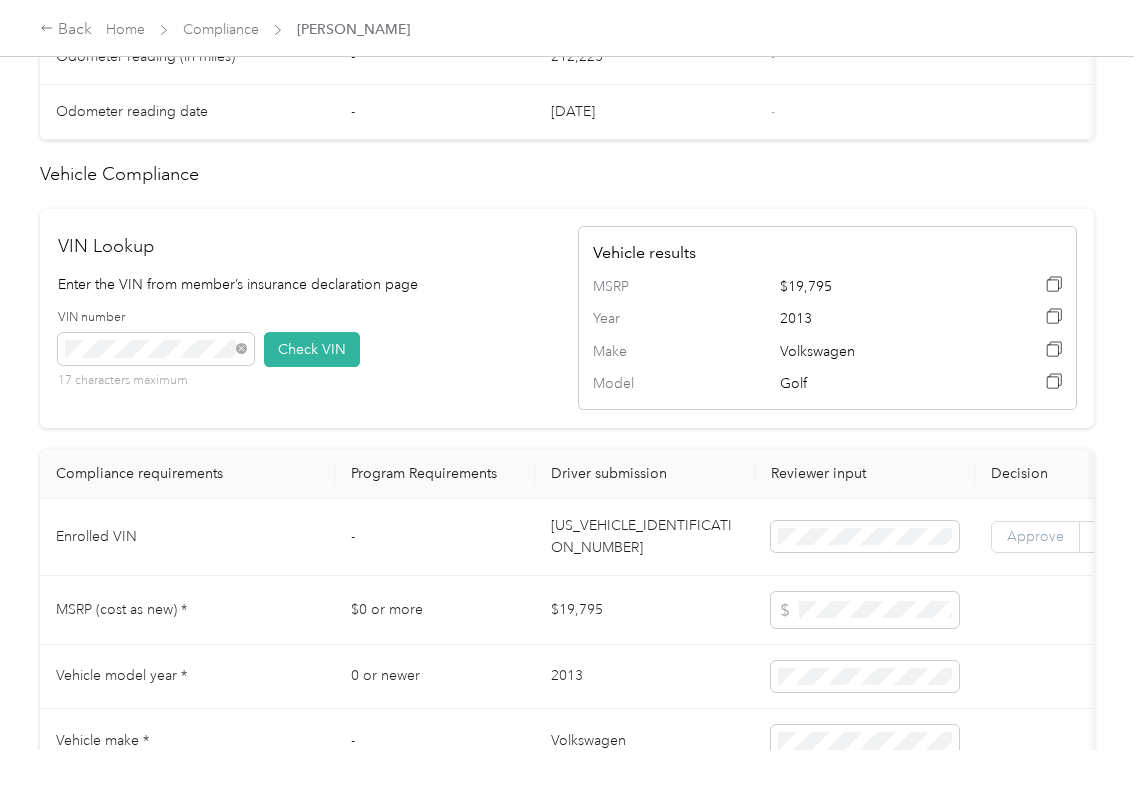 drag, startPoint x: 1038, startPoint y: 574, endPoint x: 664, endPoint y: 582, distance: 374.08554 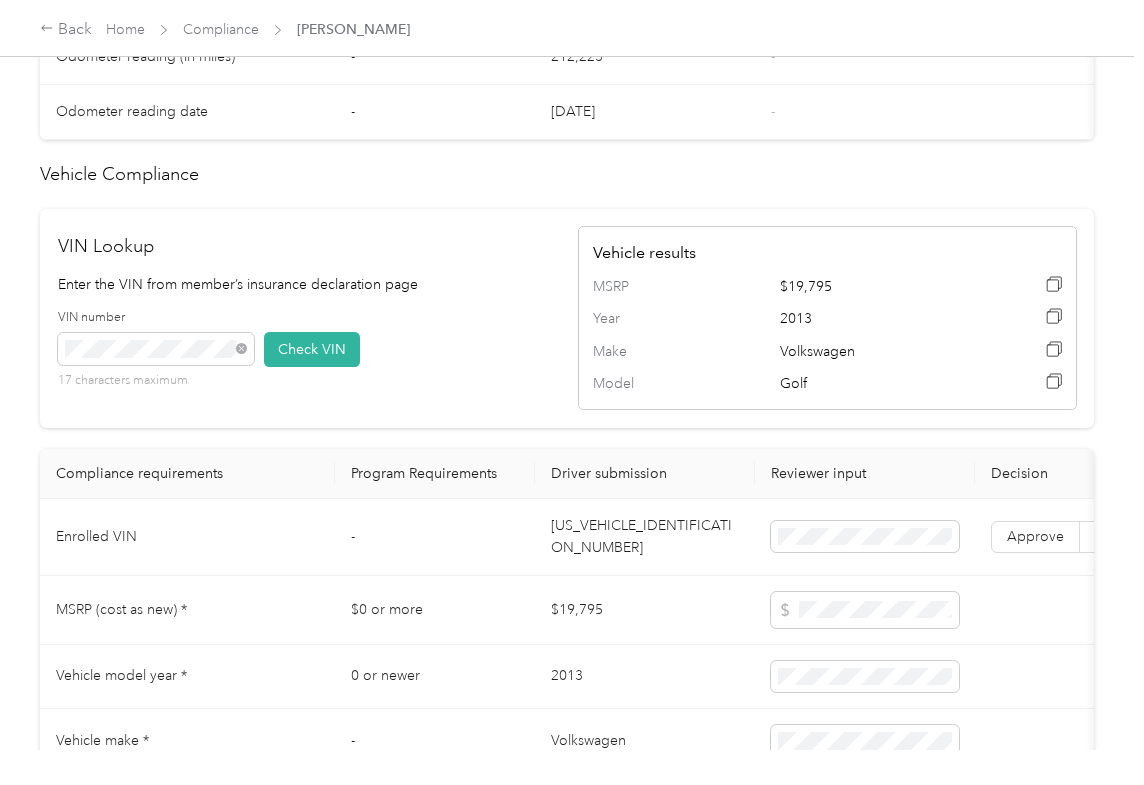 click on "Approve" at bounding box center [1035, 536] 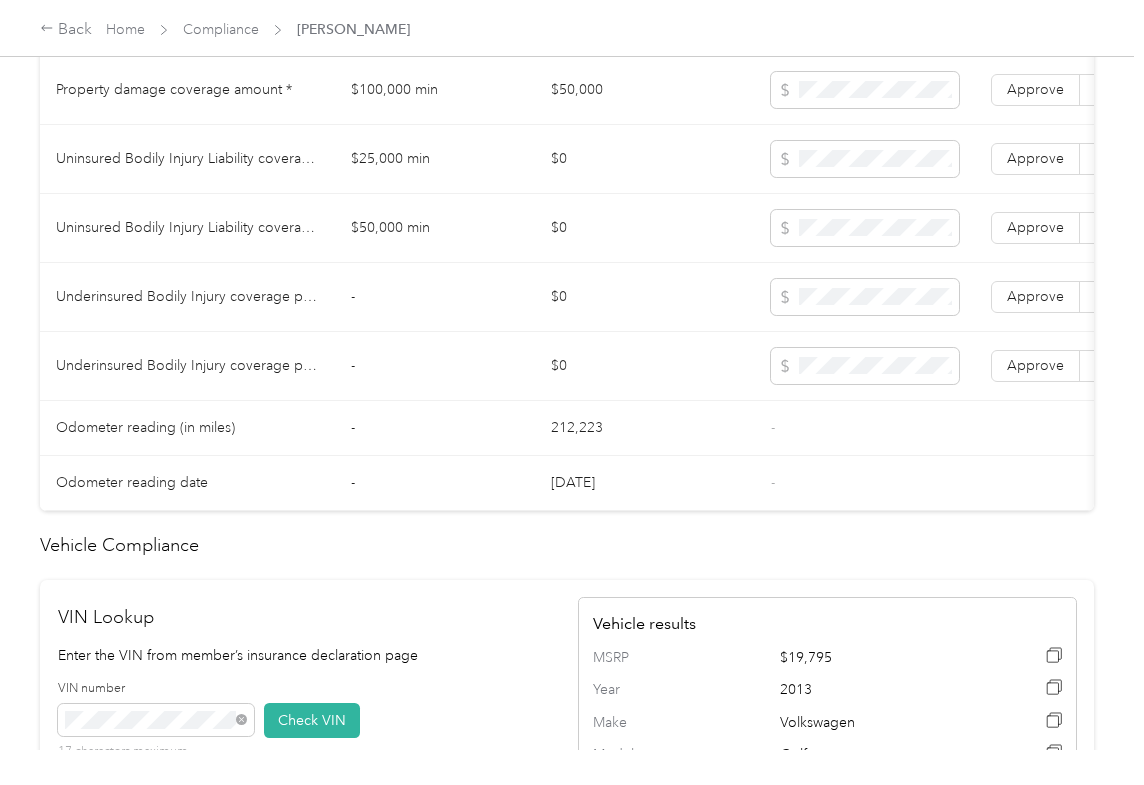scroll, scrollTop: 1066, scrollLeft: 0, axis: vertical 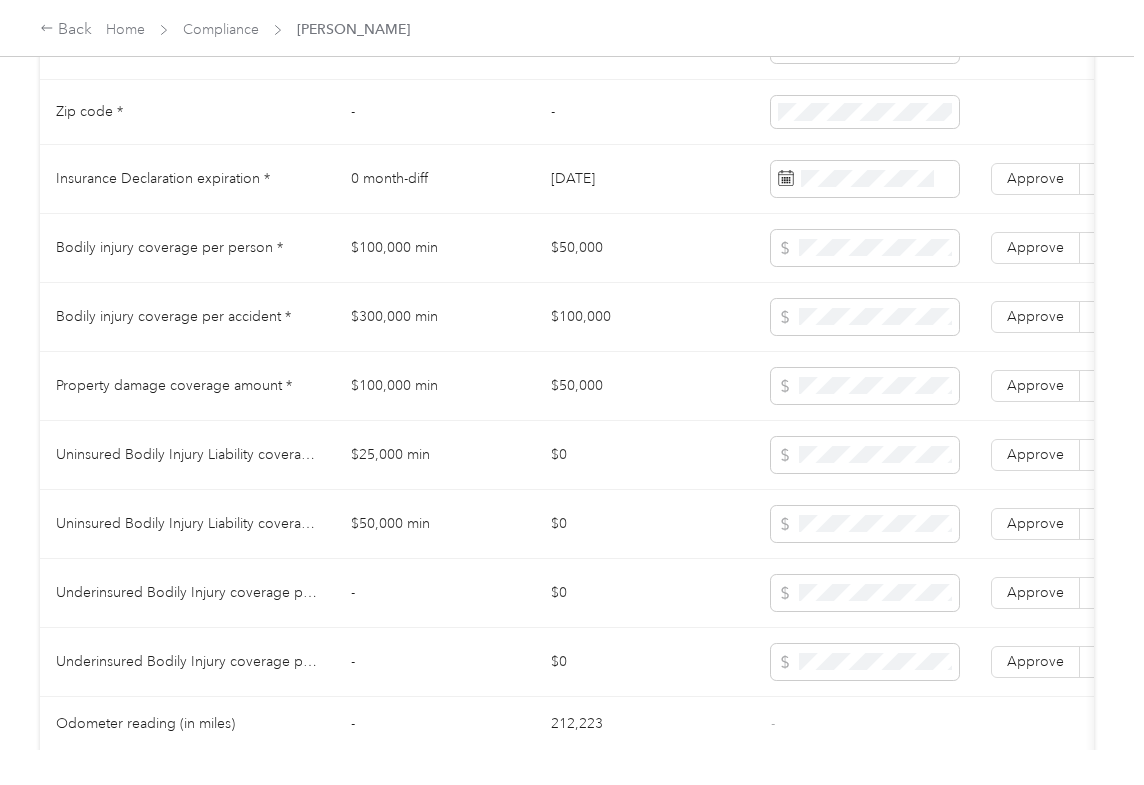 click on "$50,000" at bounding box center (645, 248) 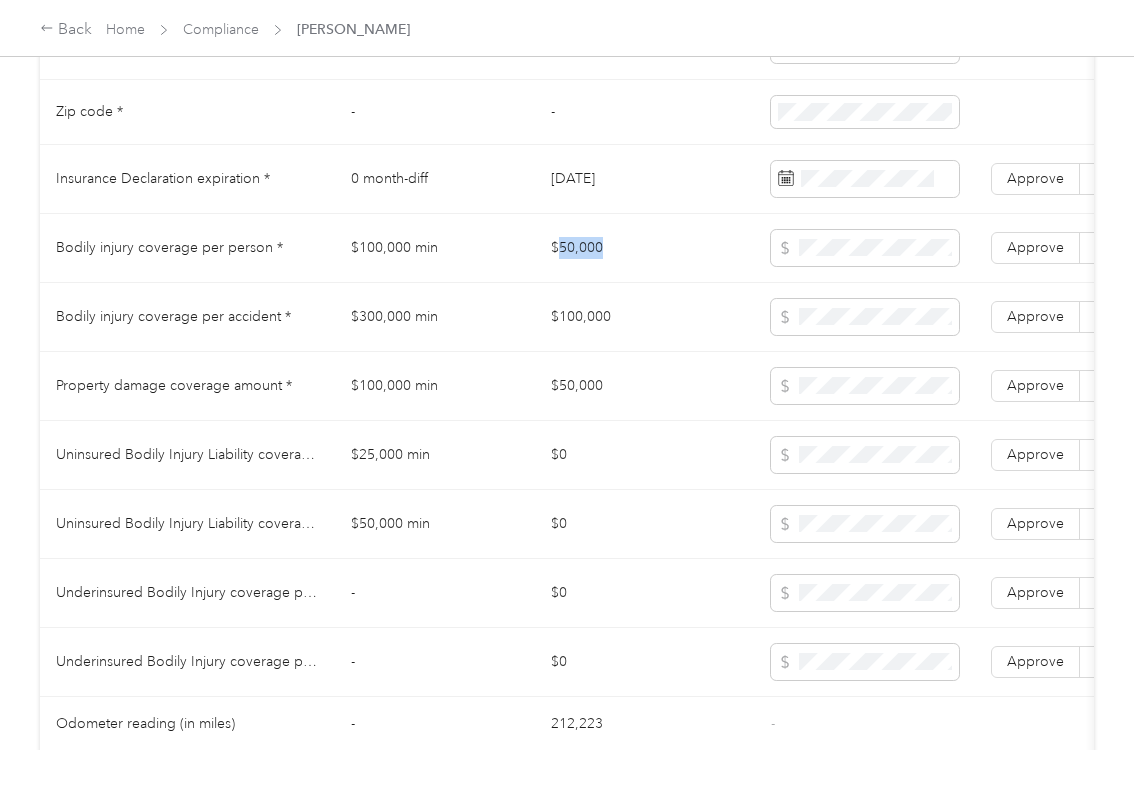 click on "$50,000" at bounding box center [645, 248] 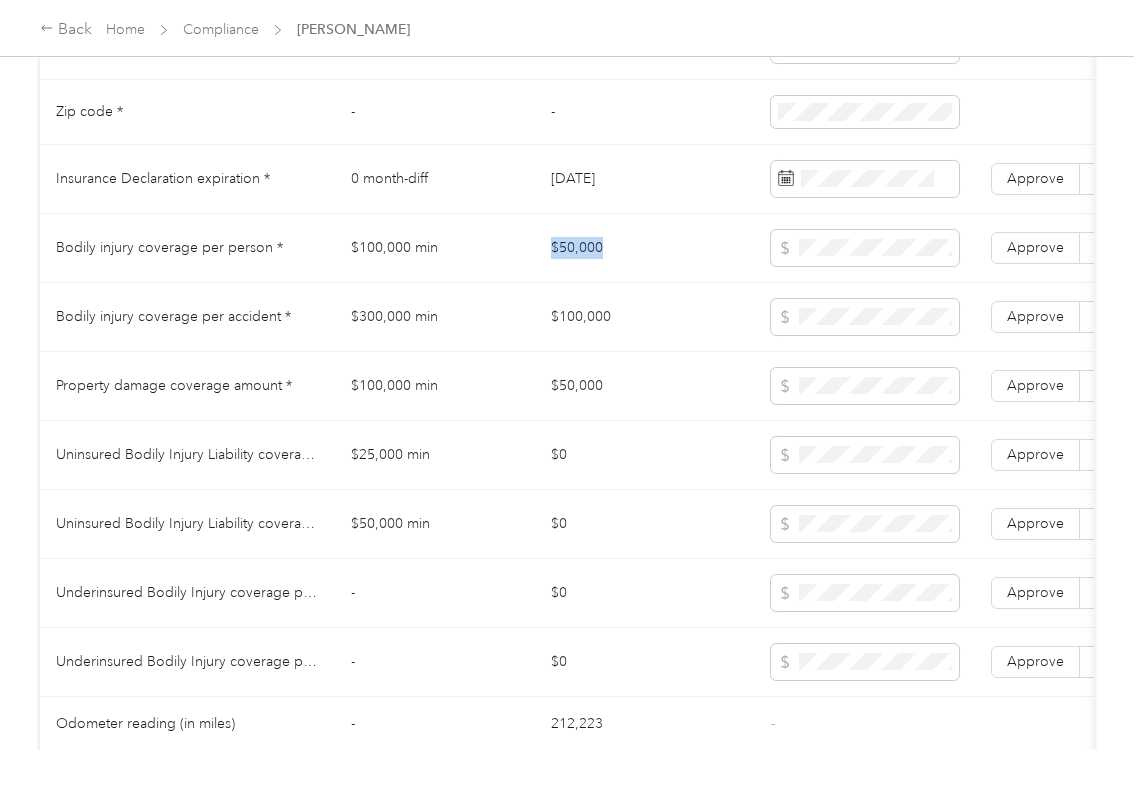 click on "$50,000" at bounding box center (645, 248) 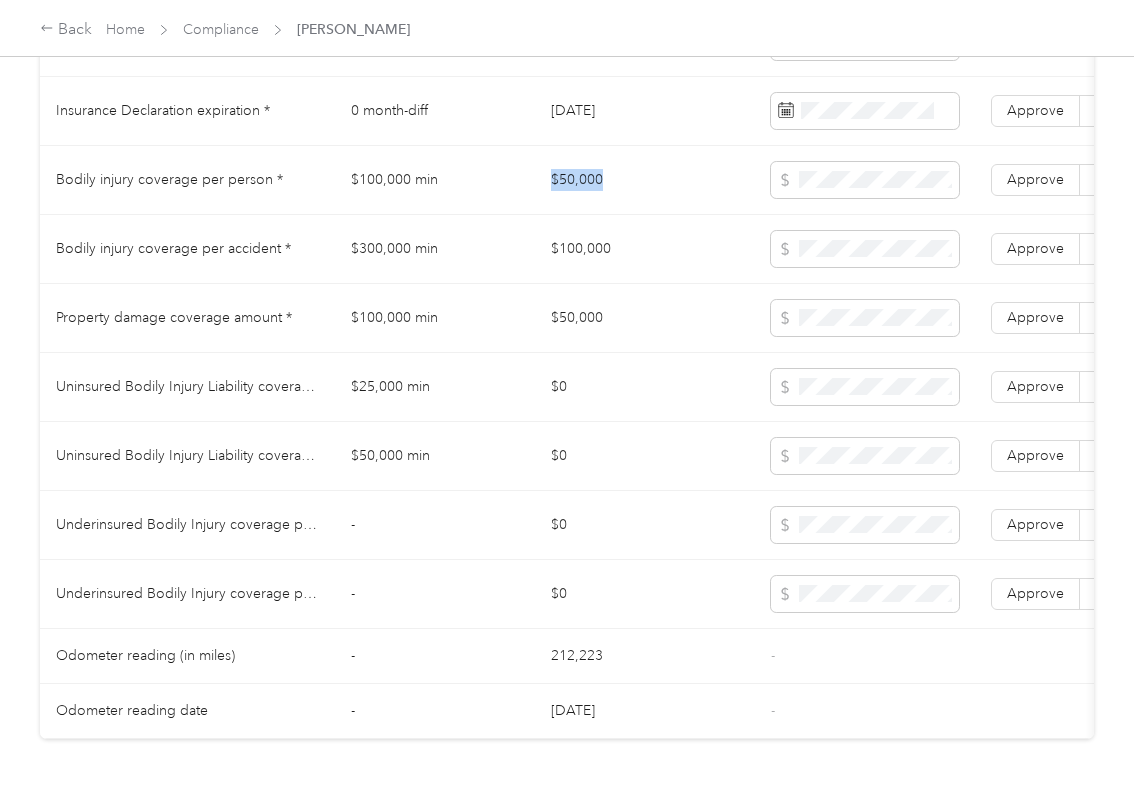 scroll, scrollTop: 1200, scrollLeft: 0, axis: vertical 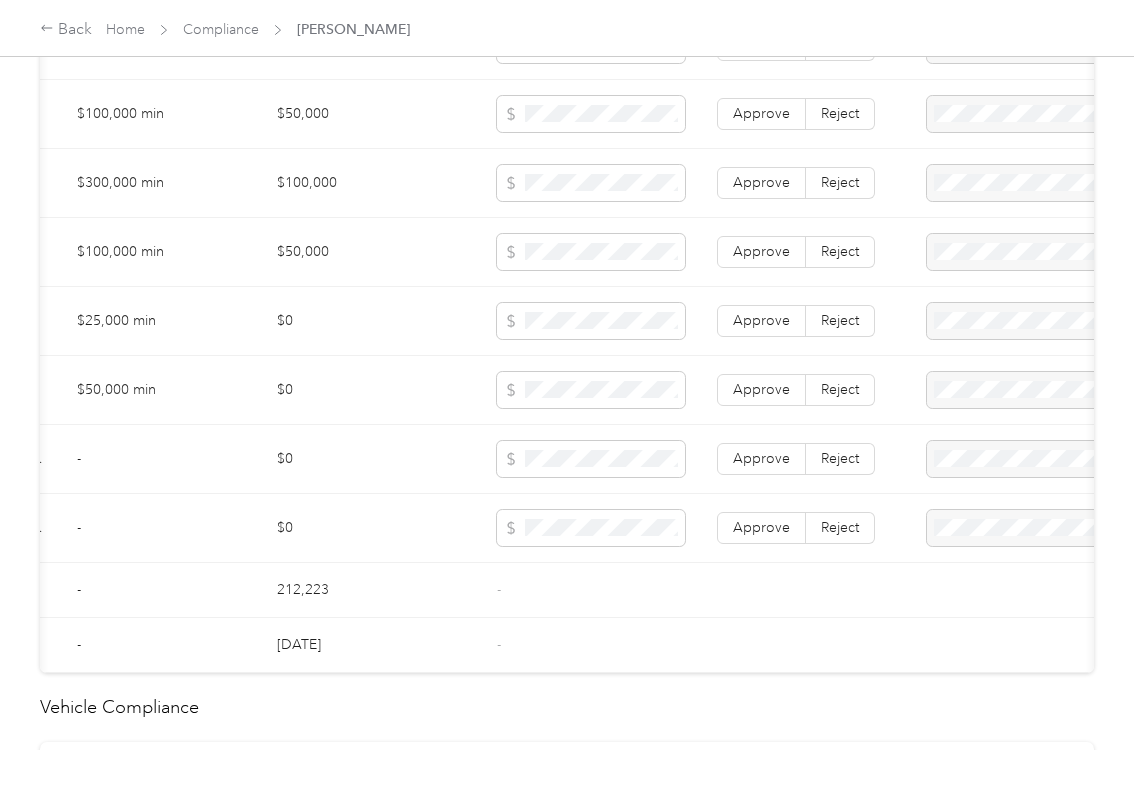 click on "Reject" at bounding box center (840, 113) 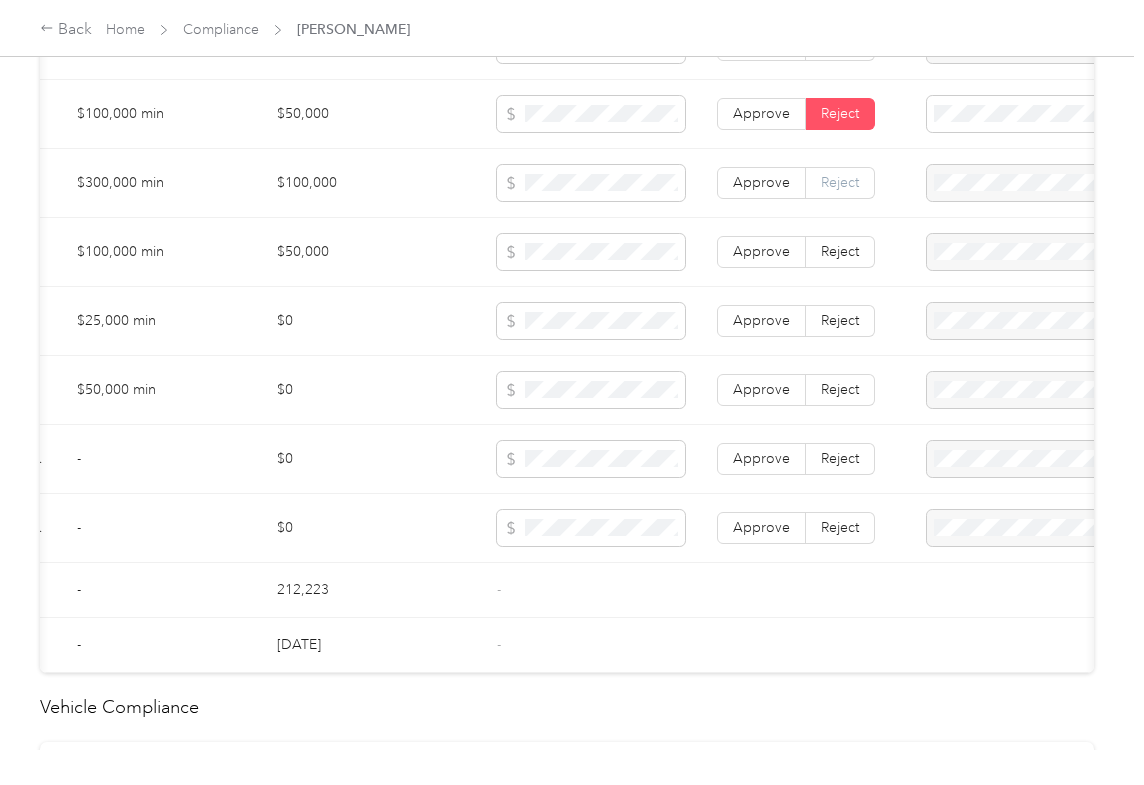 click on "Reject" at bounding box center (840, 182) 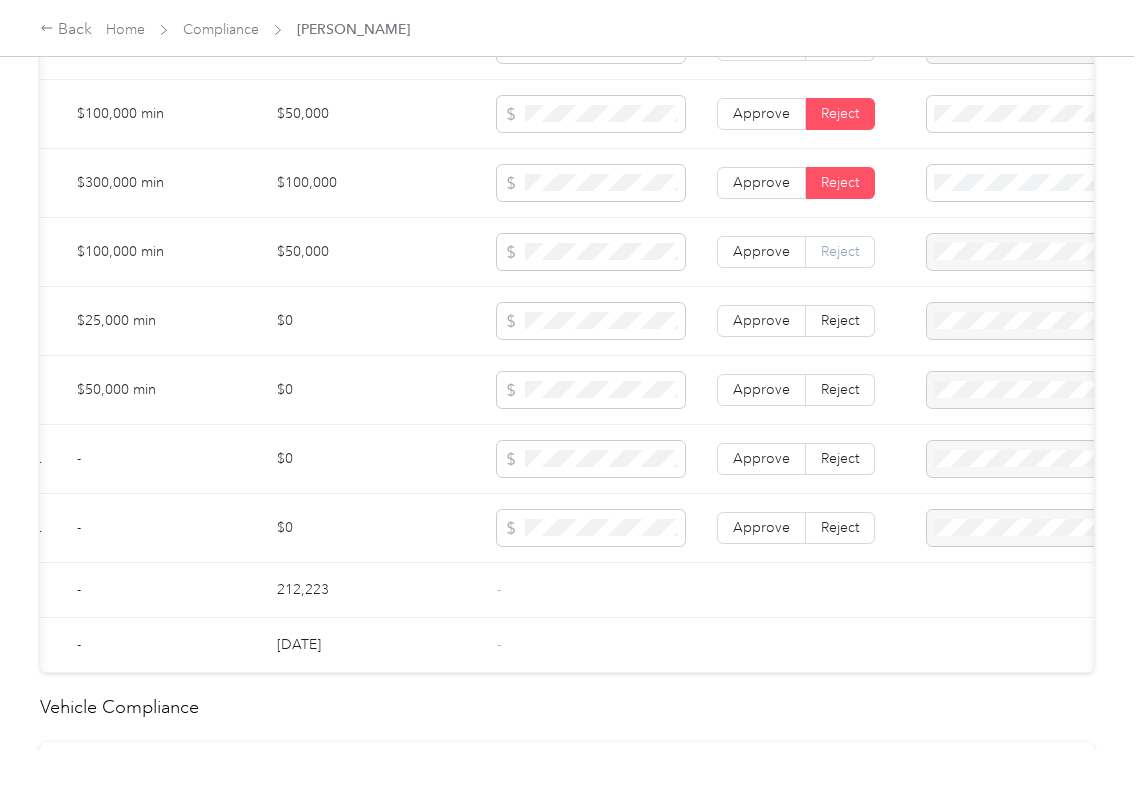 click on "Reject" at bounding box center (840, 252) 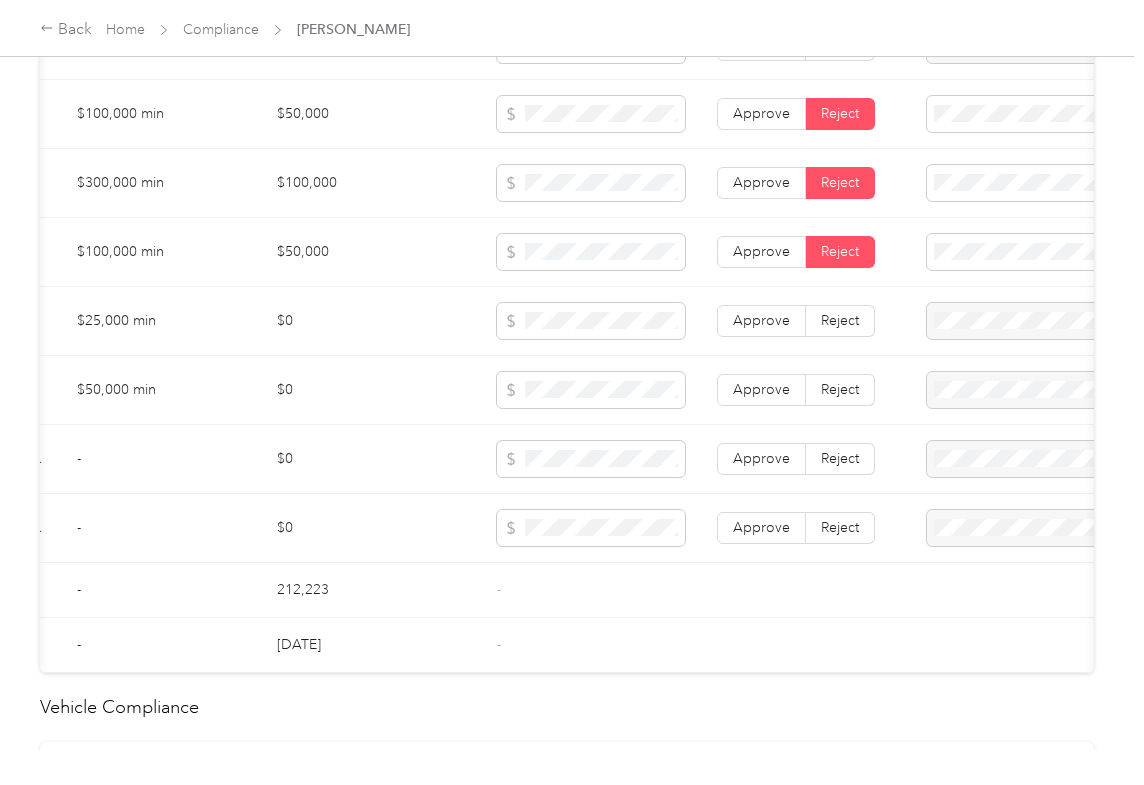 click on "Bodily Injury per person below the minimum value requirement" at bounding box center (1025, 263) 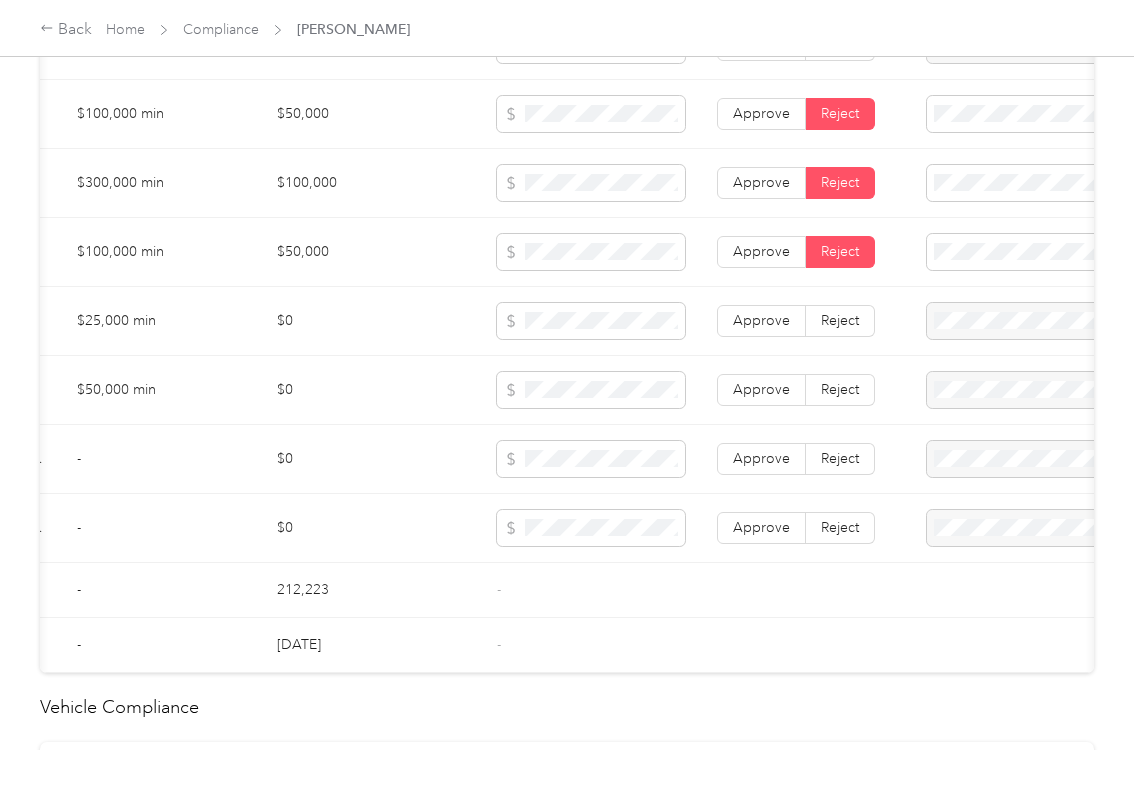 click on "Bodily Injury per accident below the minimum value requirement" at bounding box center (1027, 332) 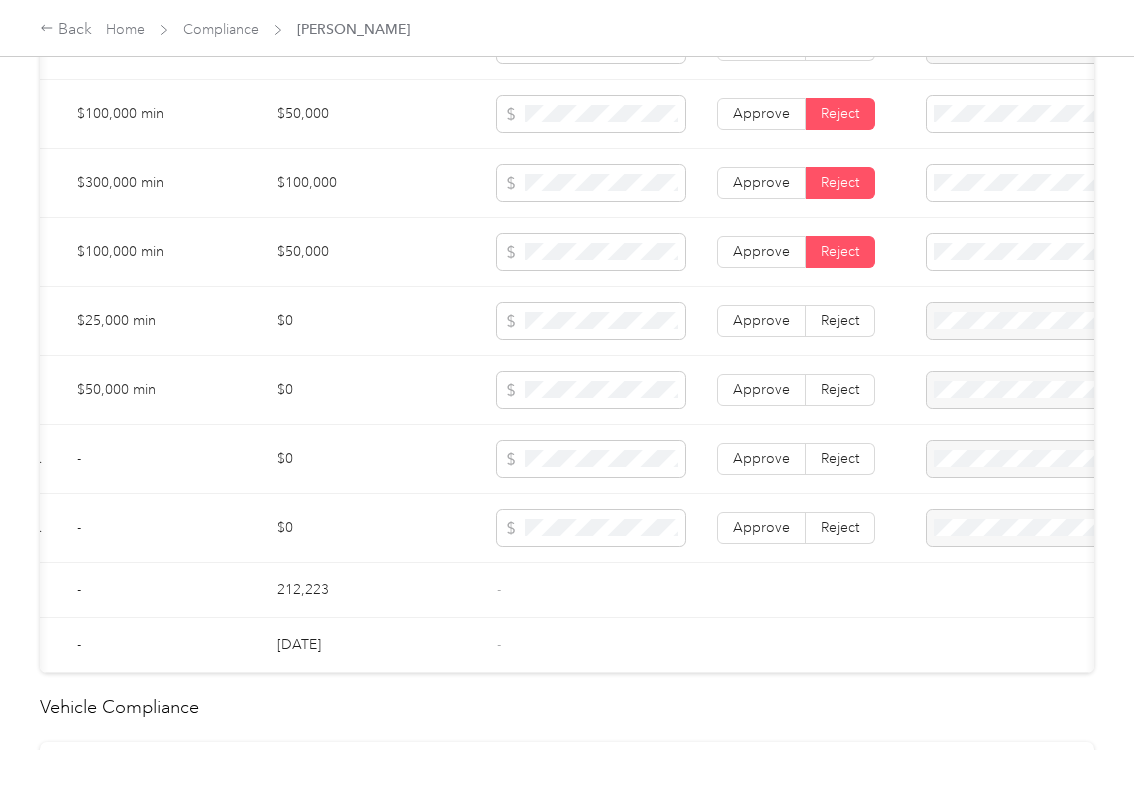 click on "Property Damage coverage below the minimum value requirement" at bounding box center (1027, 412) 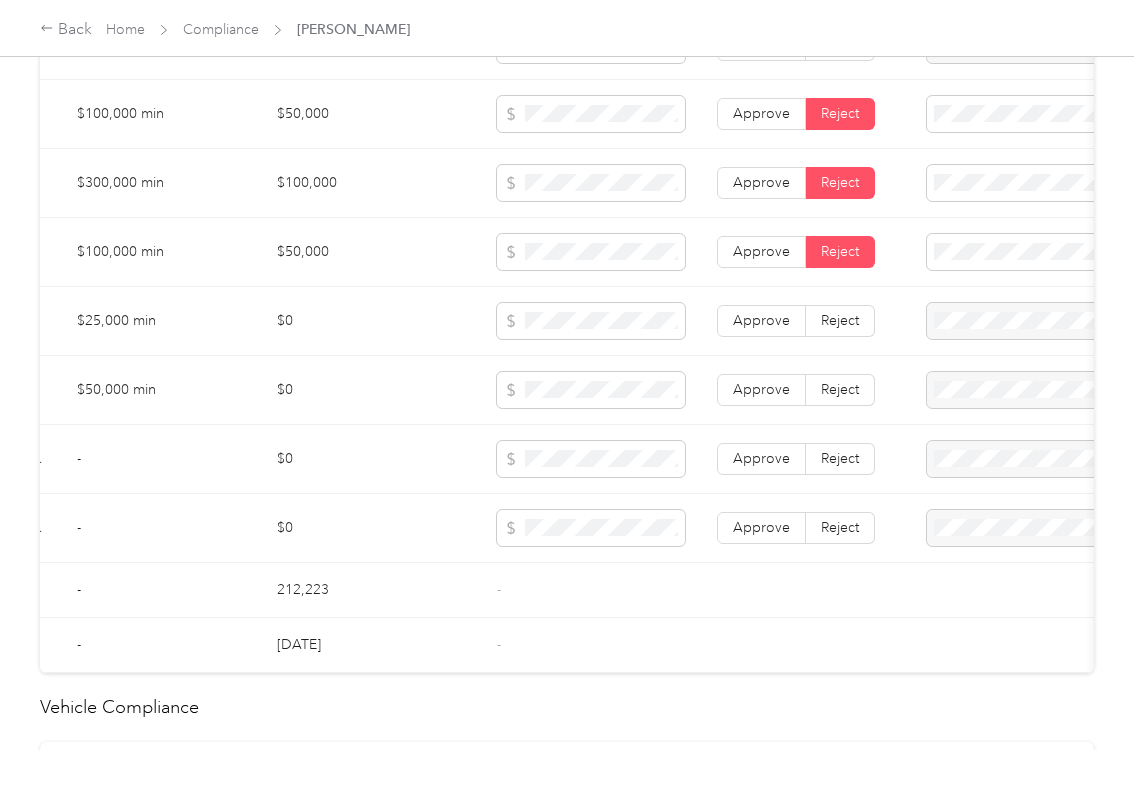 scroll, scrollTop: 0, scrollLeft: 0, axis: both 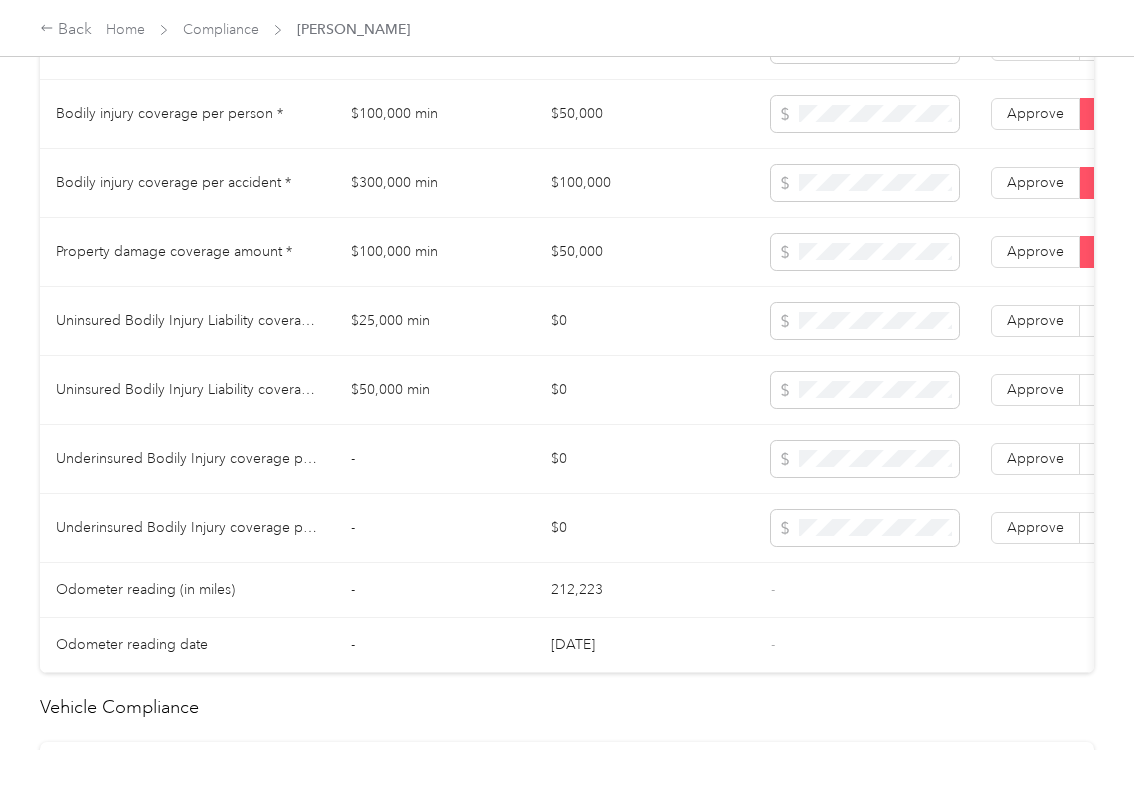 click on "$0" at bounding box center [645, 459] 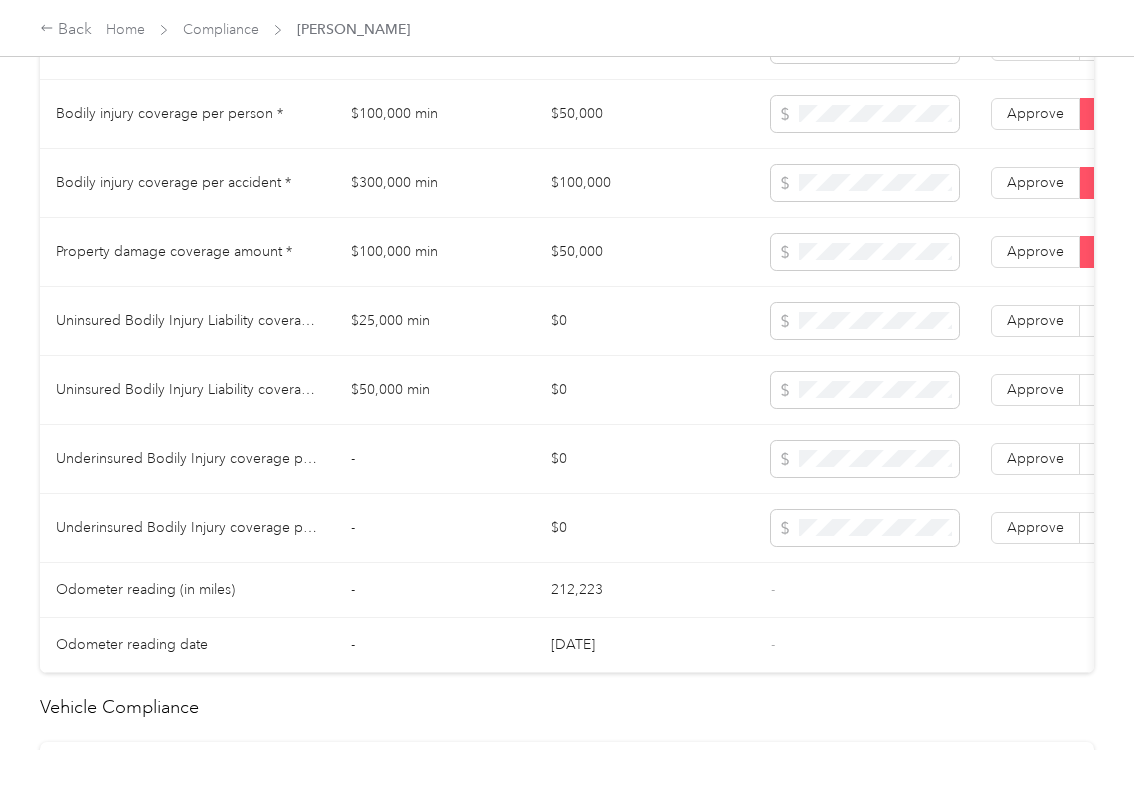 click on "$50,000" at bounding box center [645, 252] 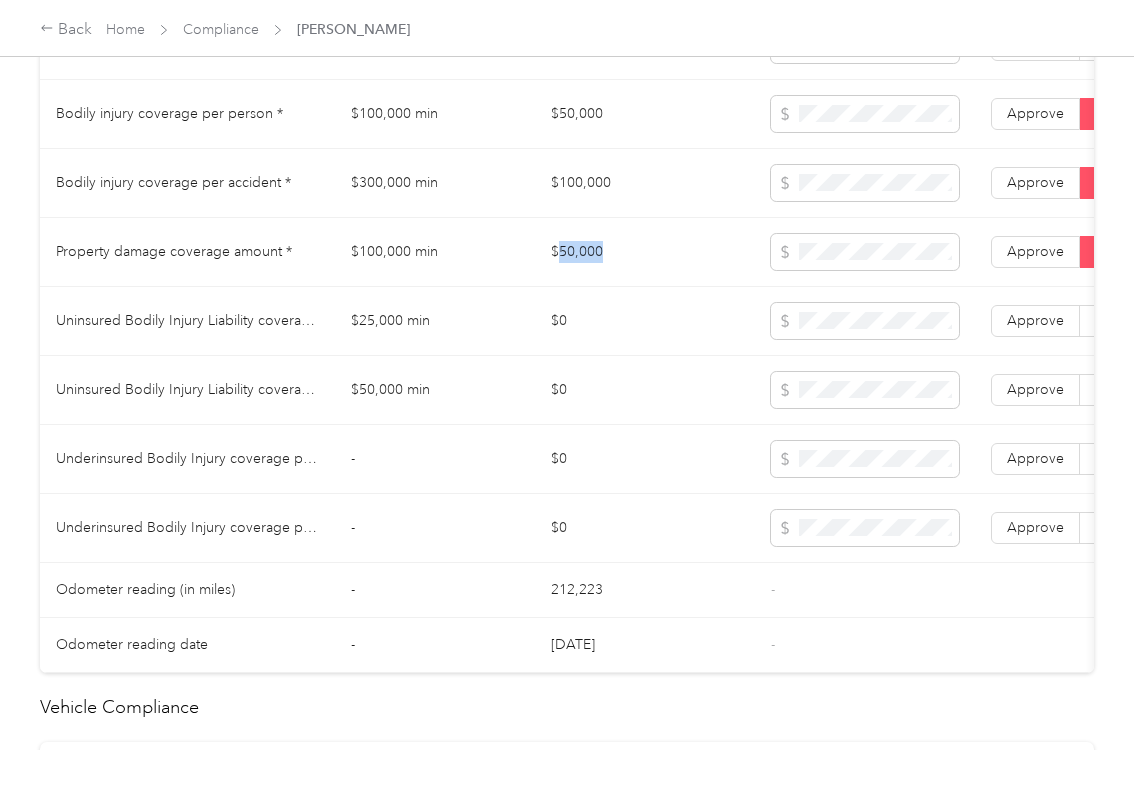 click on "$50,000" at bounding box center (645, 252) 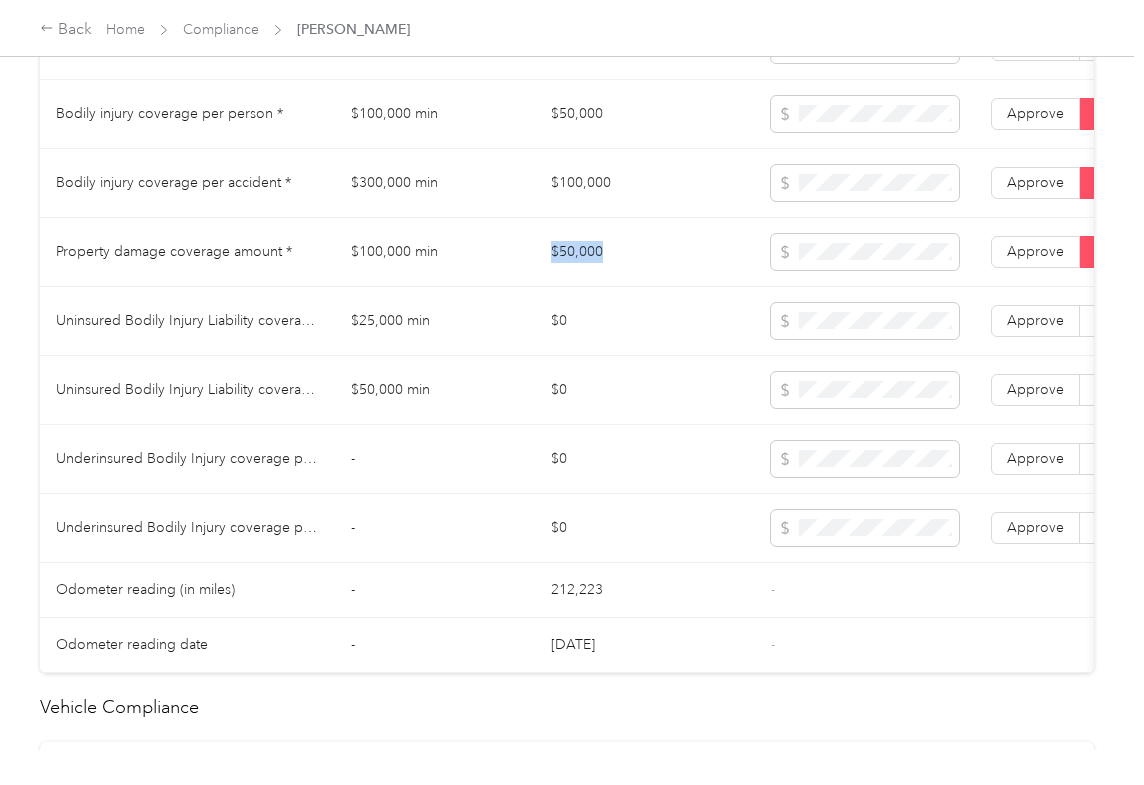 click on "$50,000" at bounding box center [645, 252] 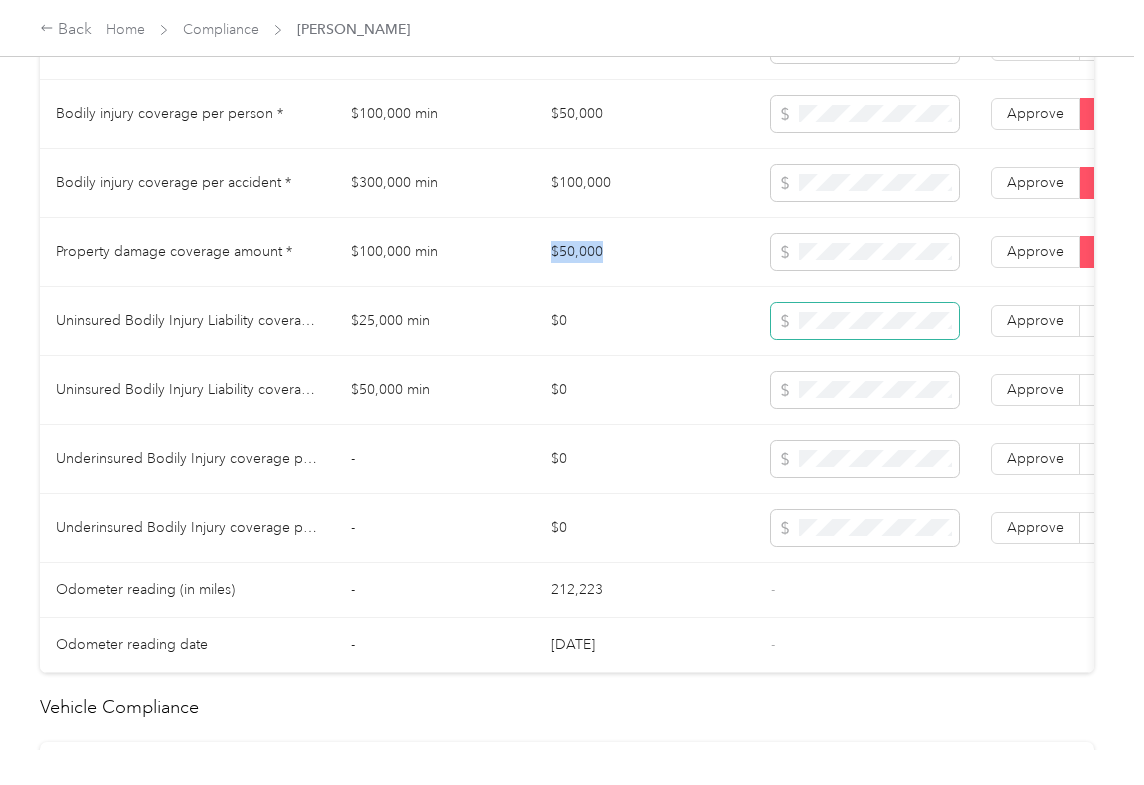 copy on "$50,000" 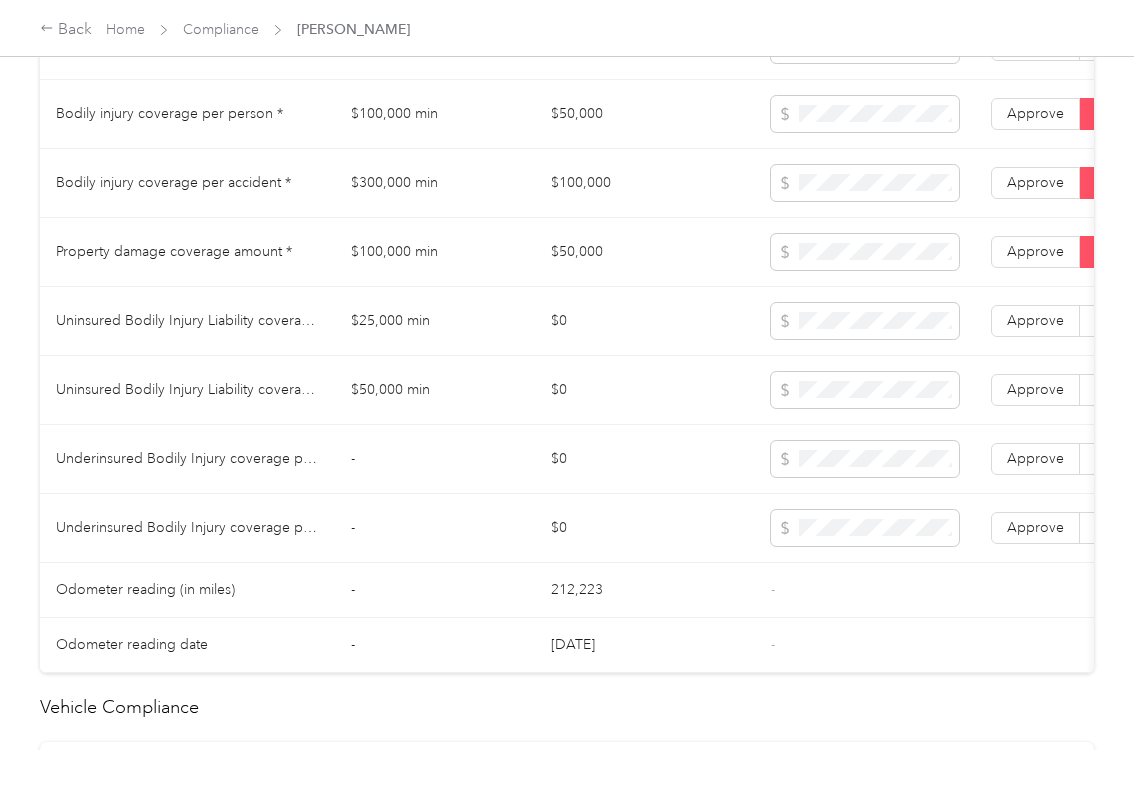 click on "$100,000" at bounding box center (645, 183) 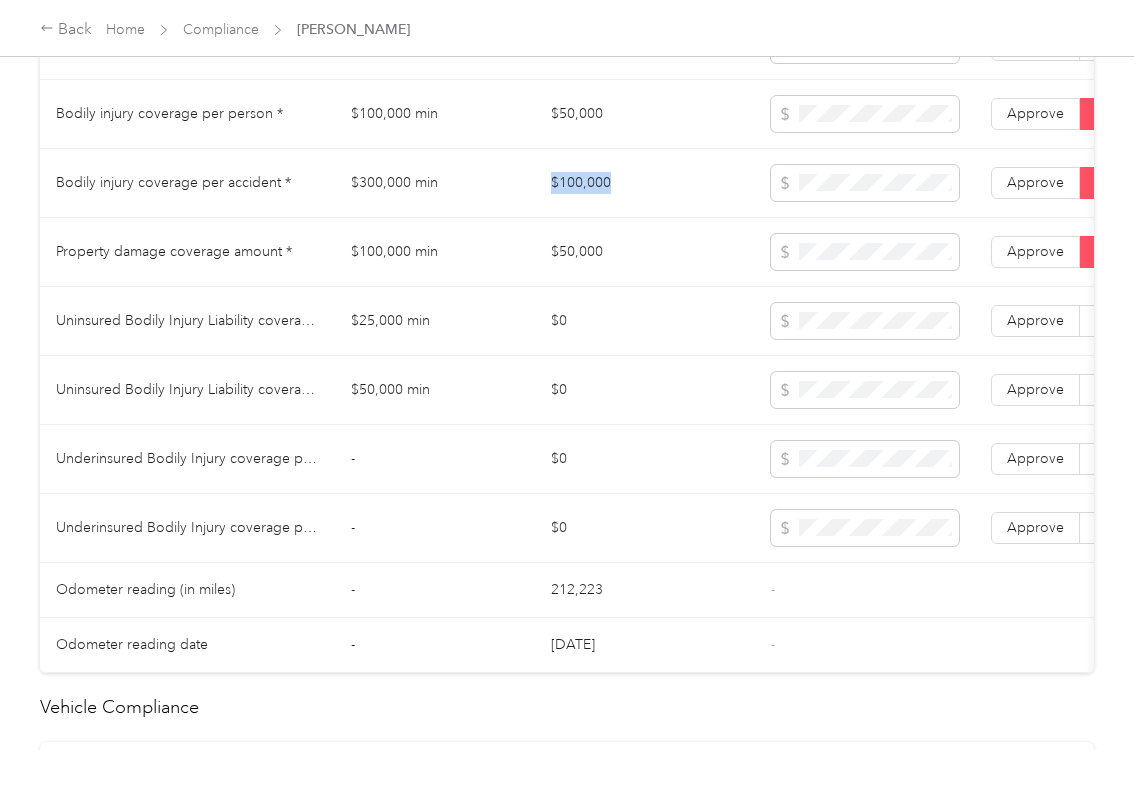 click on "$100,000" at bounding box center [645, 183] 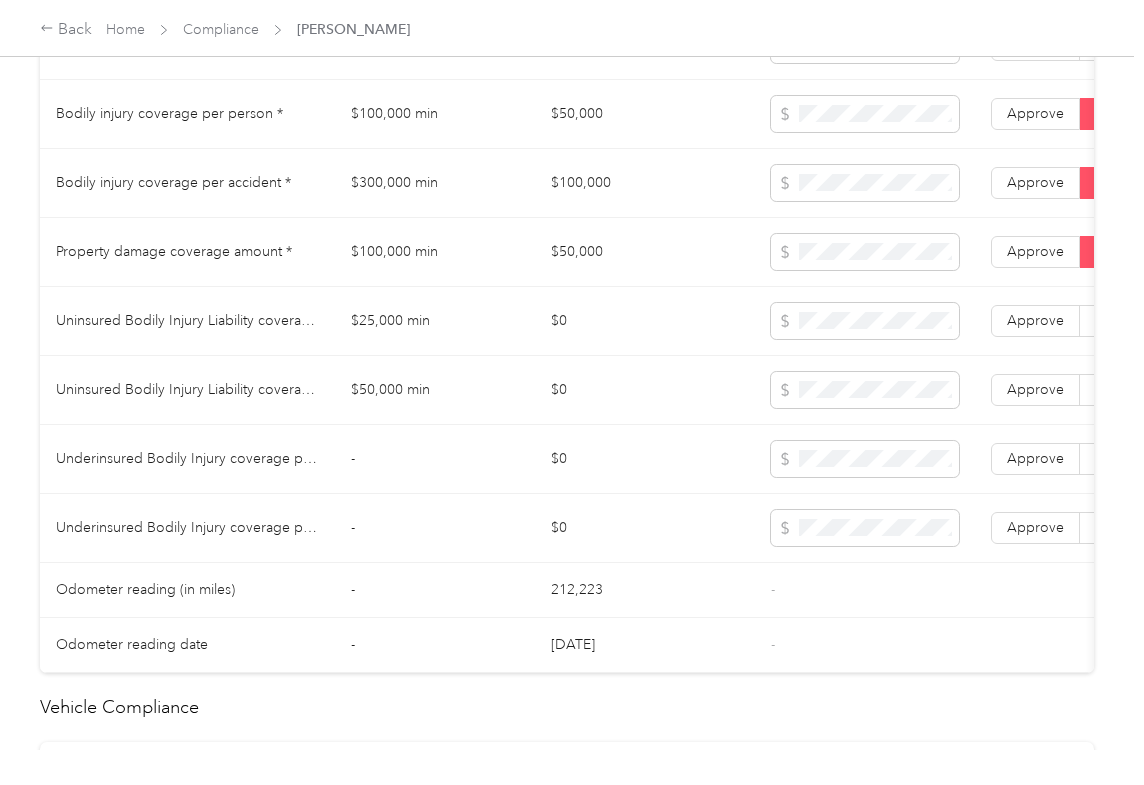 click on "$0" at bounding box center (645, 390) 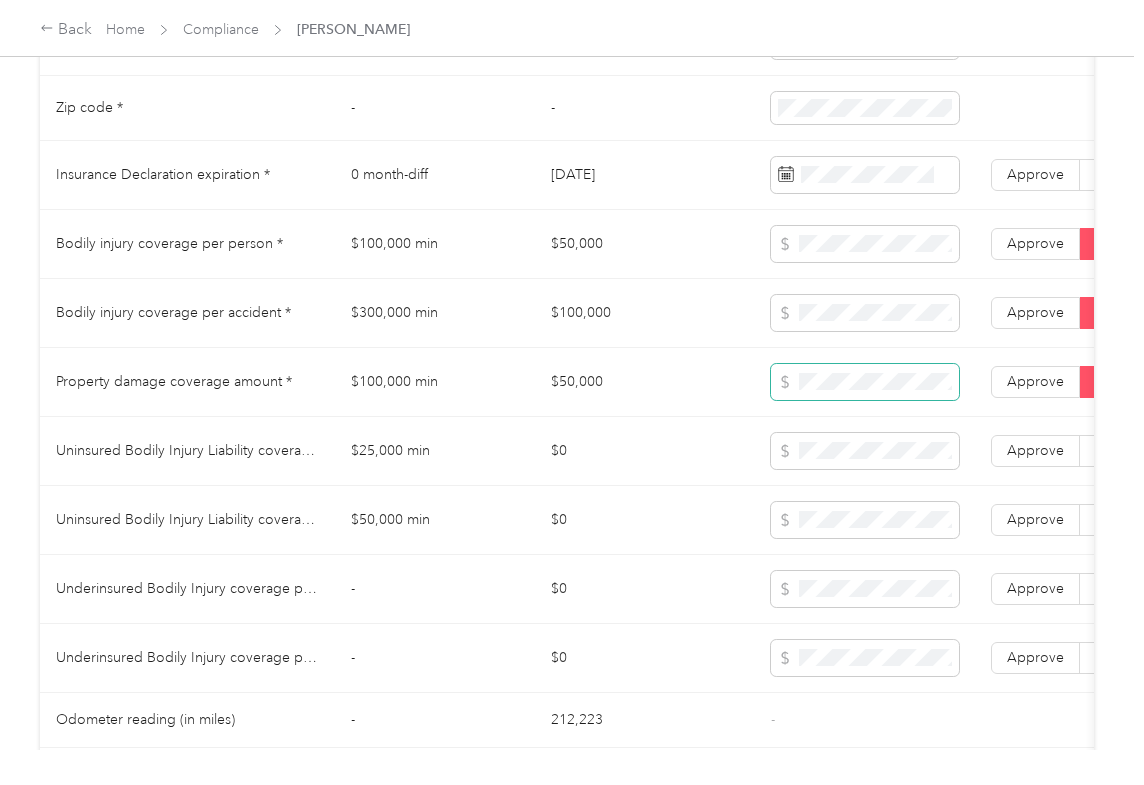 scroll, scrollTop: 1200, scrollLeft: 0, axis: vertical 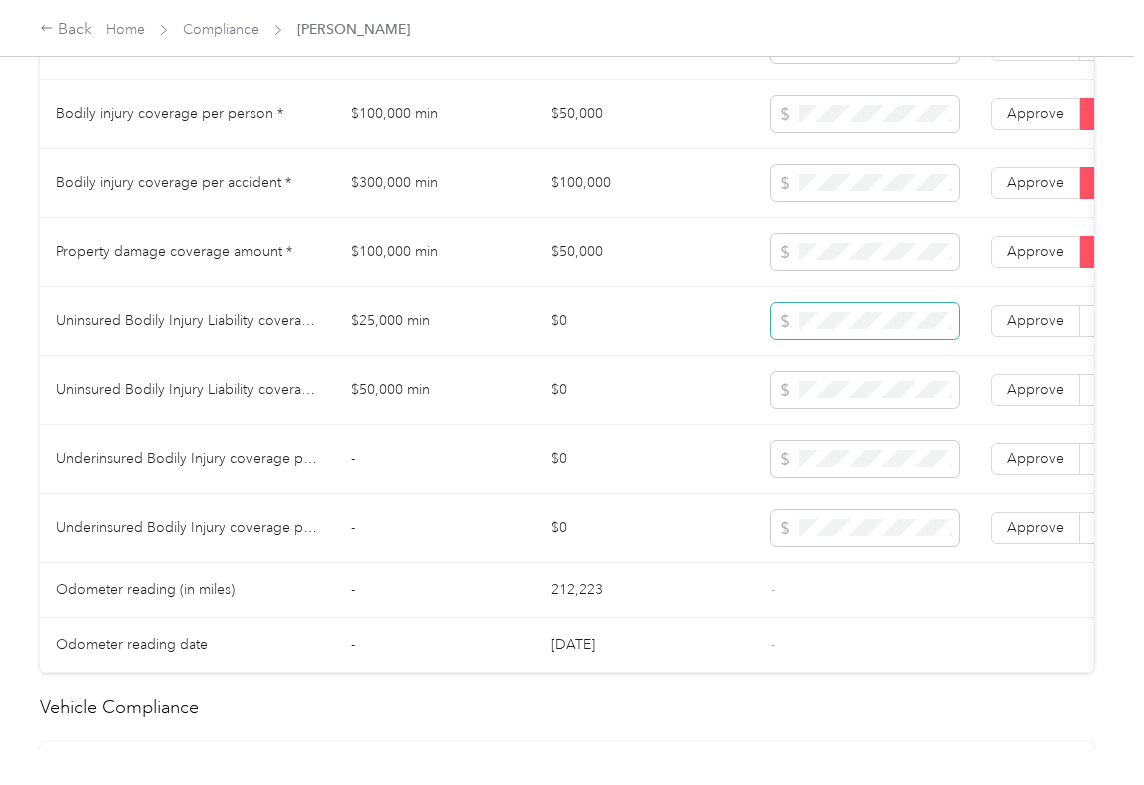 click at bounding box center [865, 321] 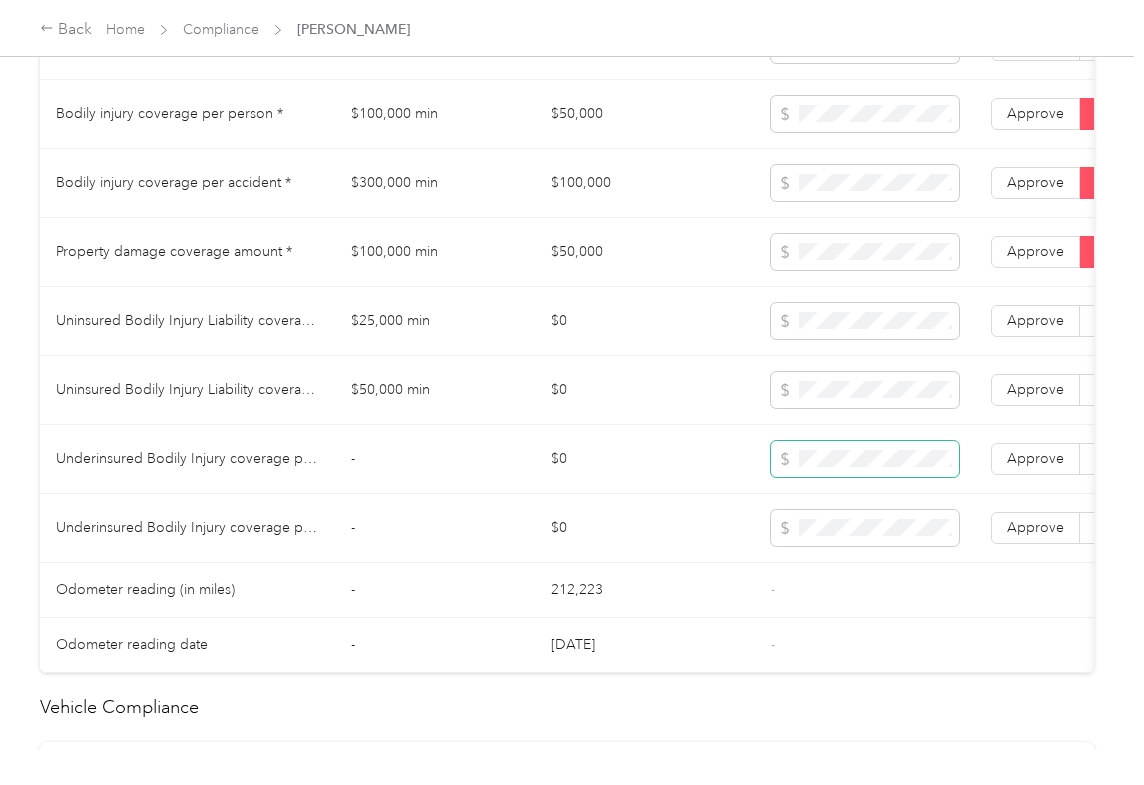 click at bounding box center [865, 459] 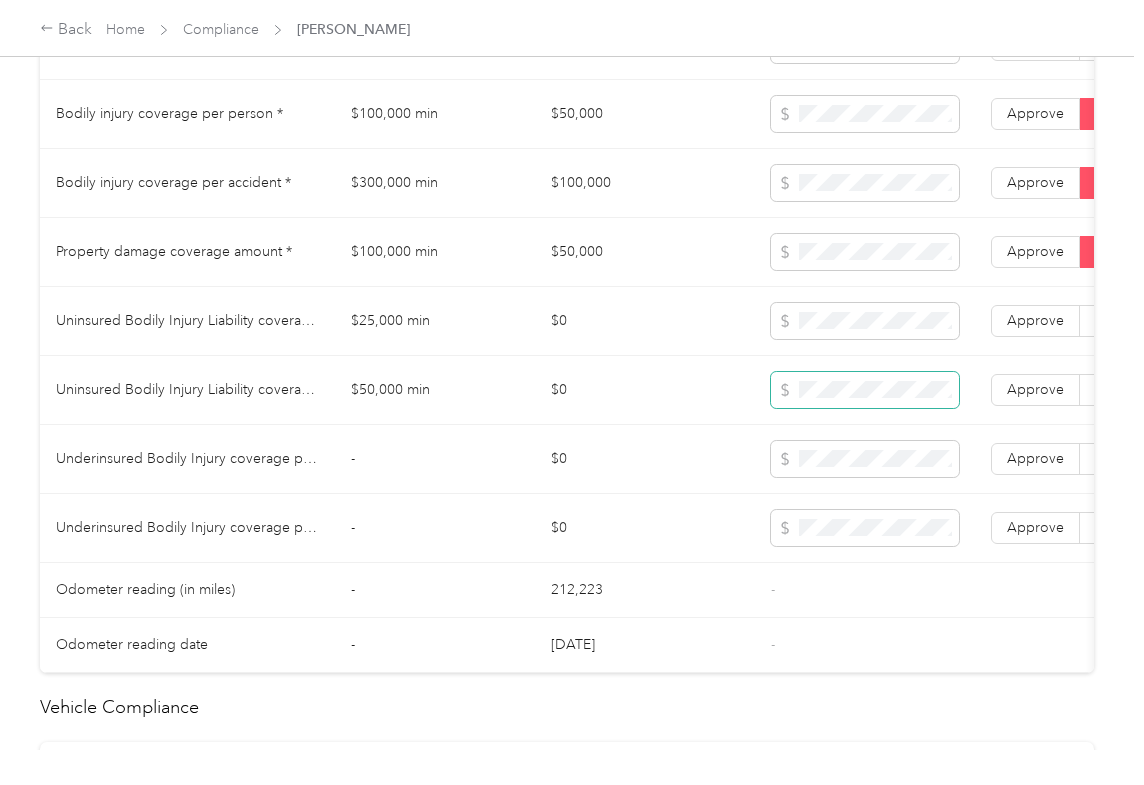 click at bounding box center (865, 390) 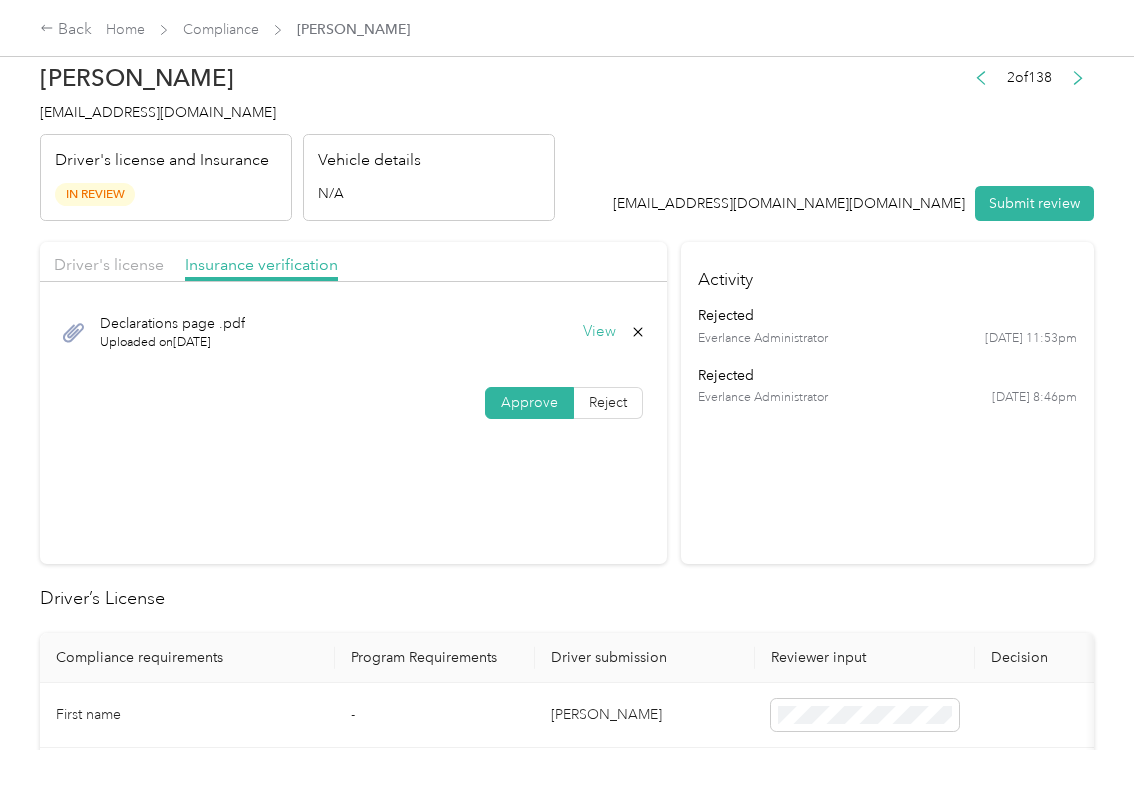 scroll, scrollTop: 0, scrollLeft: 0, axis: both 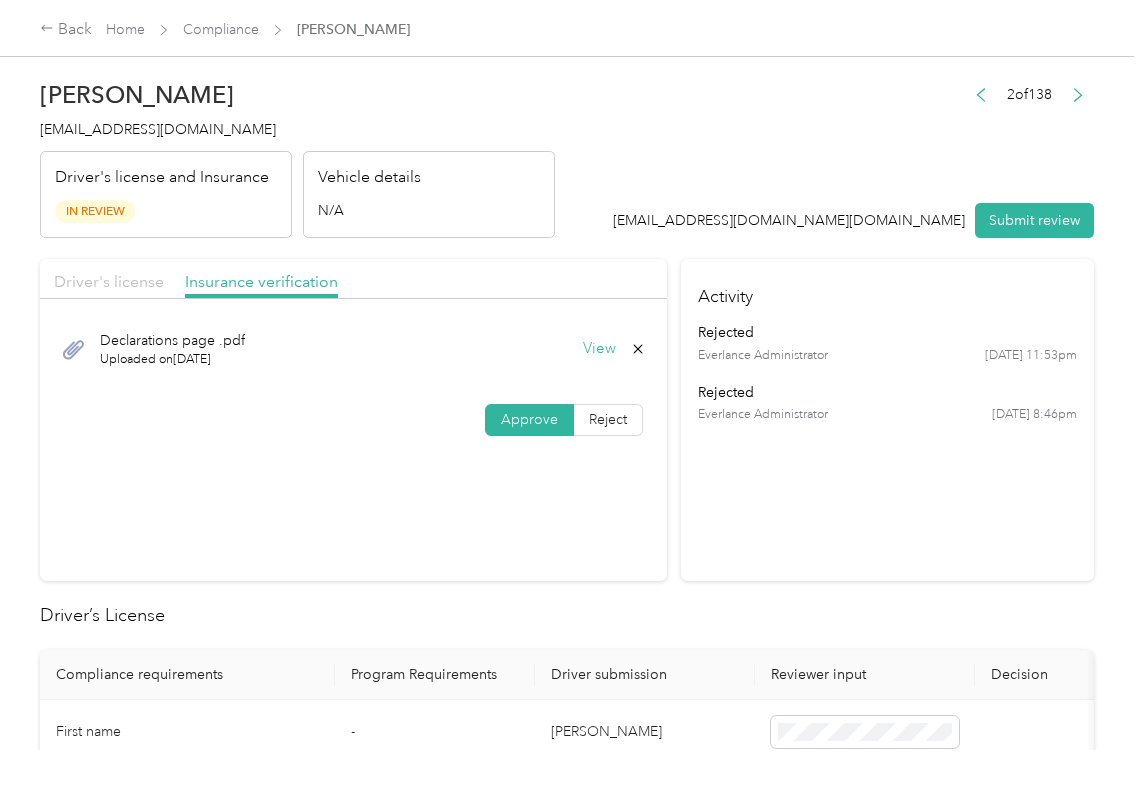 click on "Driver's license" at bounding box center [109, 281] 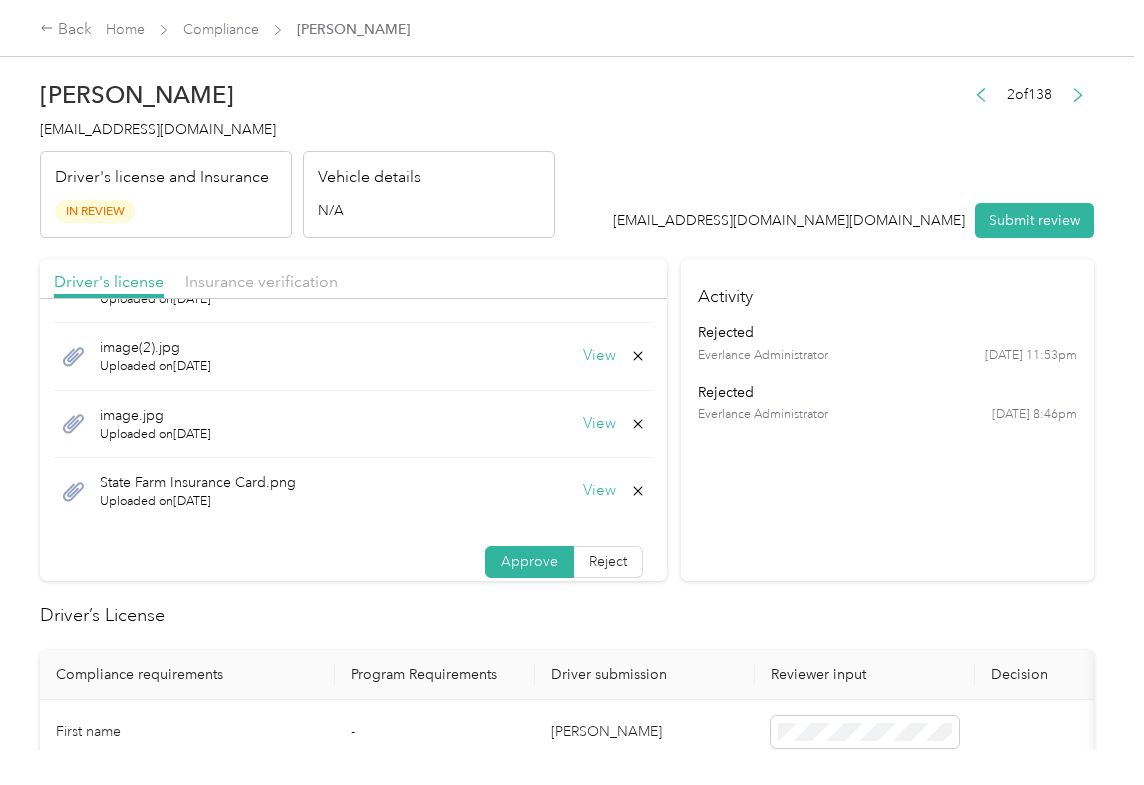scroll, scrollTop: 133, scrollLeft: 0, axis: vertical 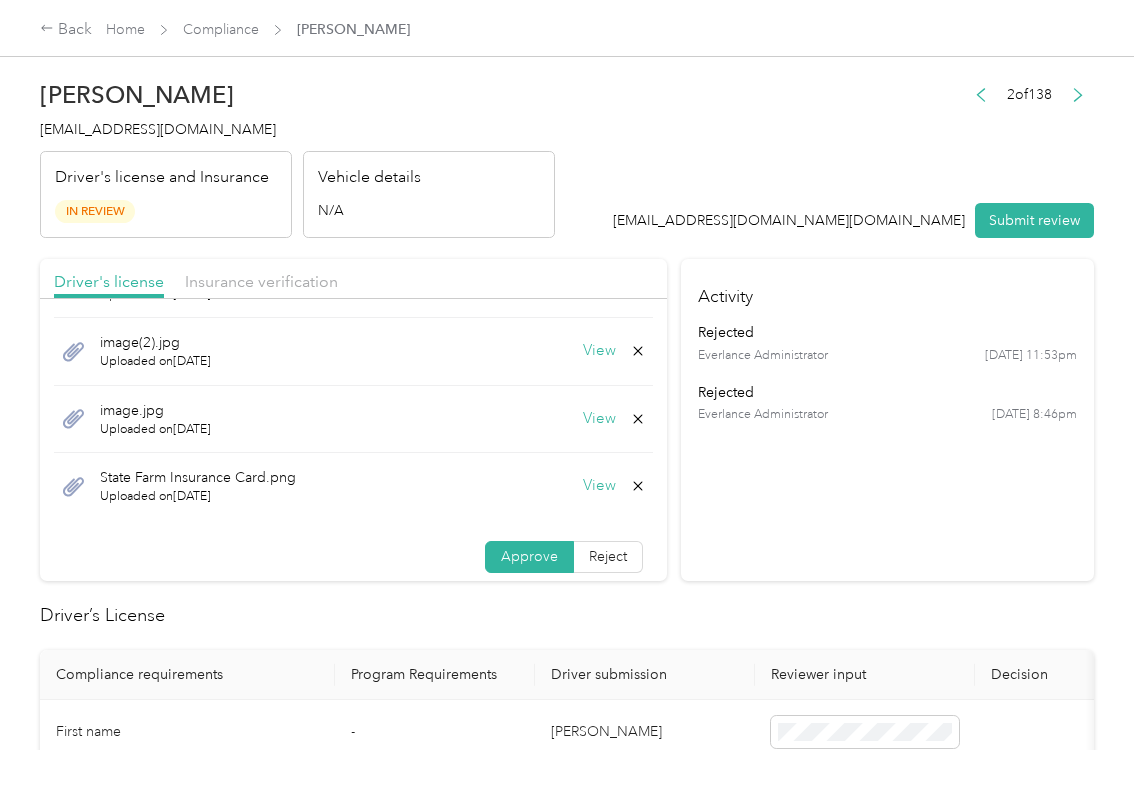 click on "View" at bounding box center (599, 351) 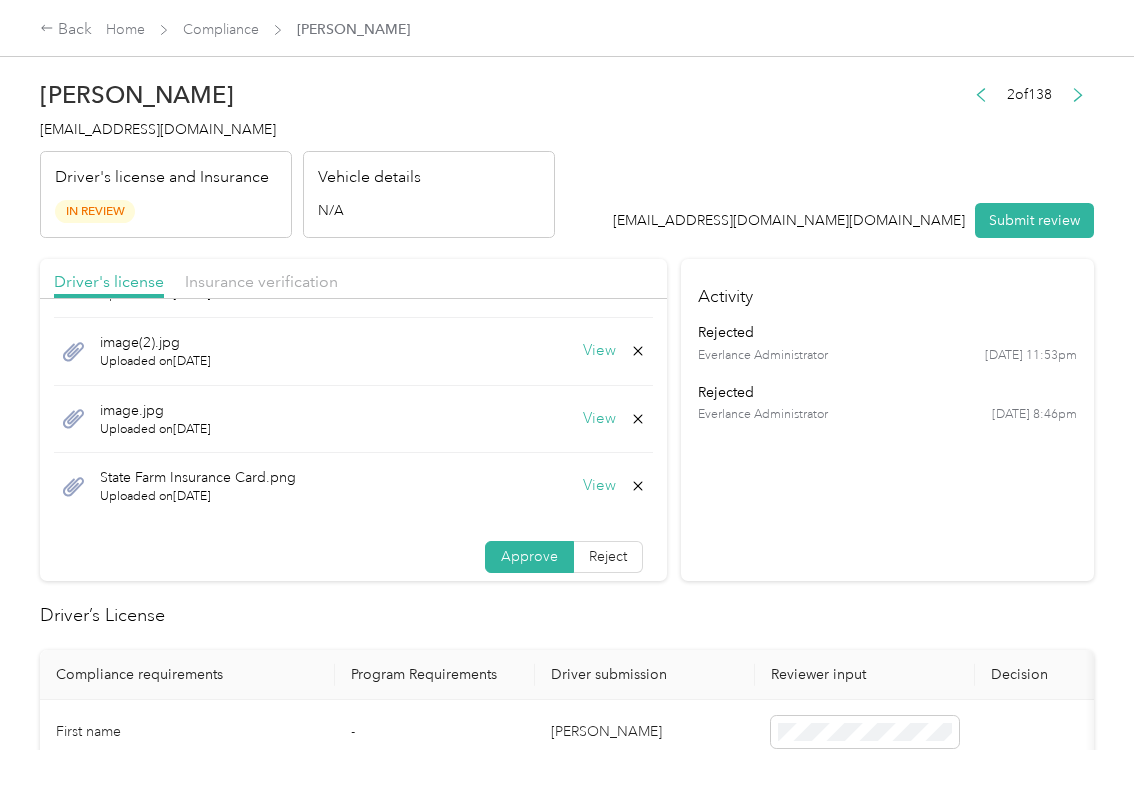 click 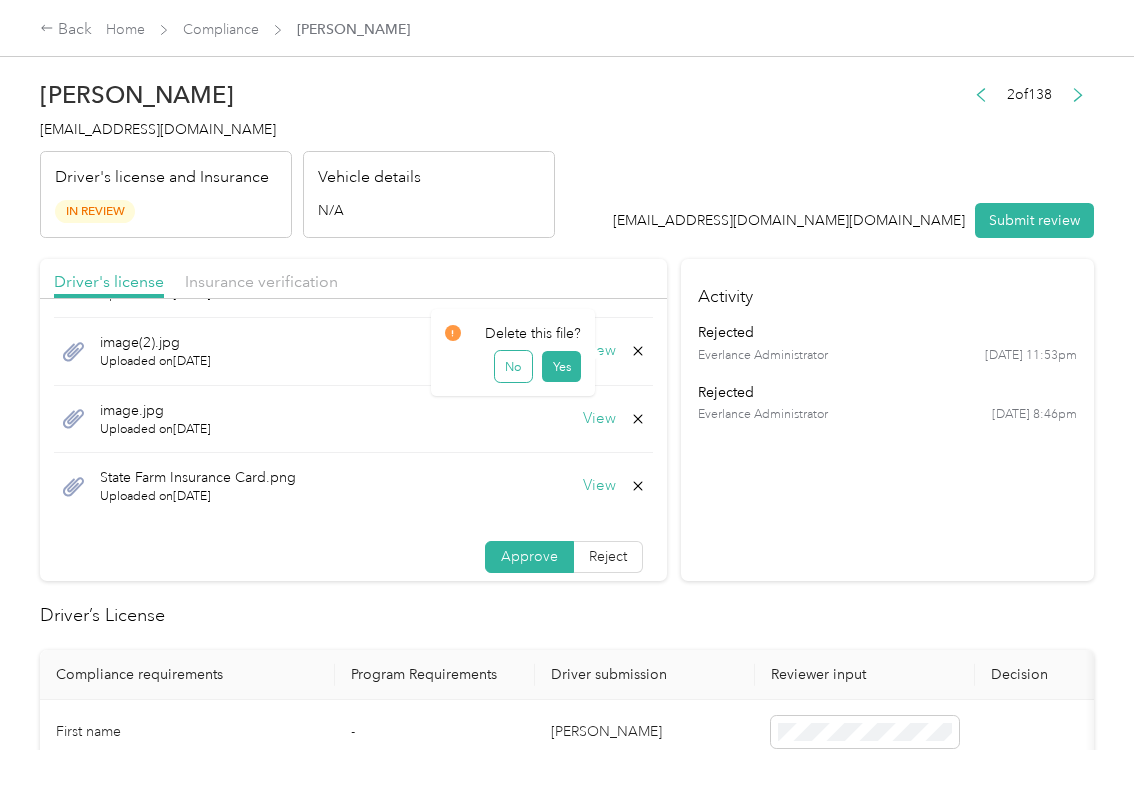 drag, startPoint x: 552, startPoint y: 365, endPoint x: 510, endPoint y: 376, distance: 43.416588 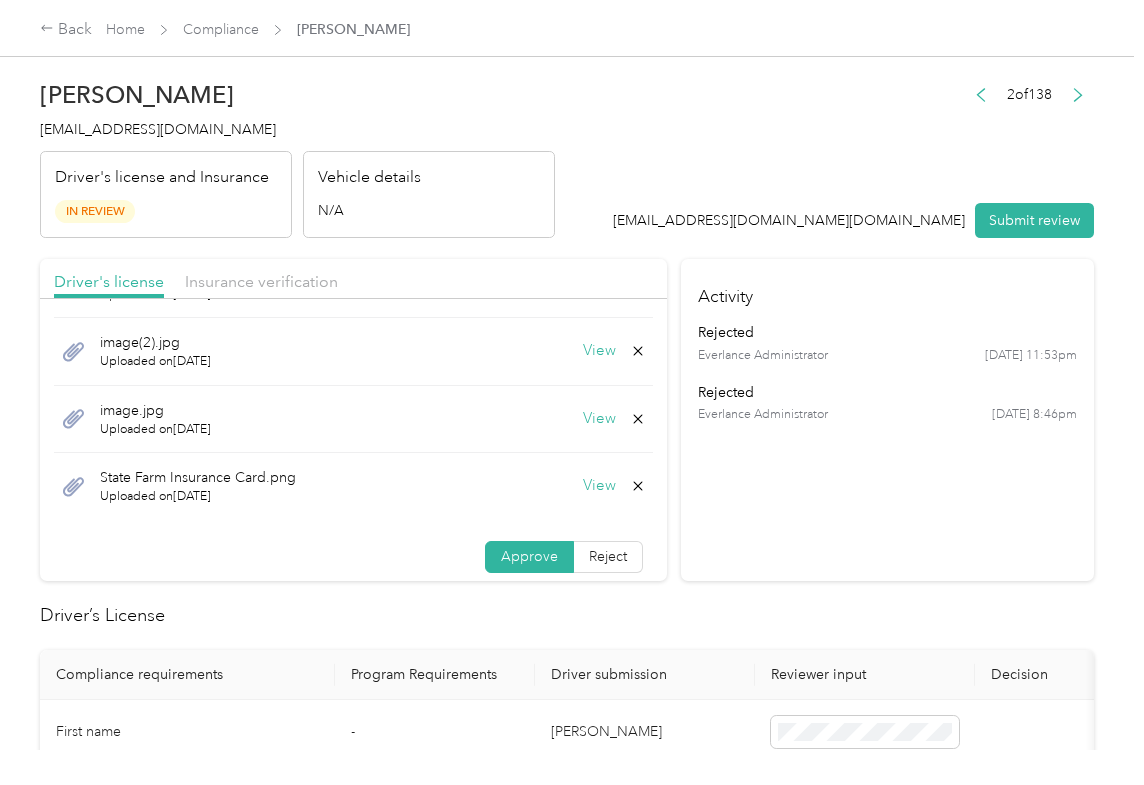 click on "View" at bounding box center [599, 419] 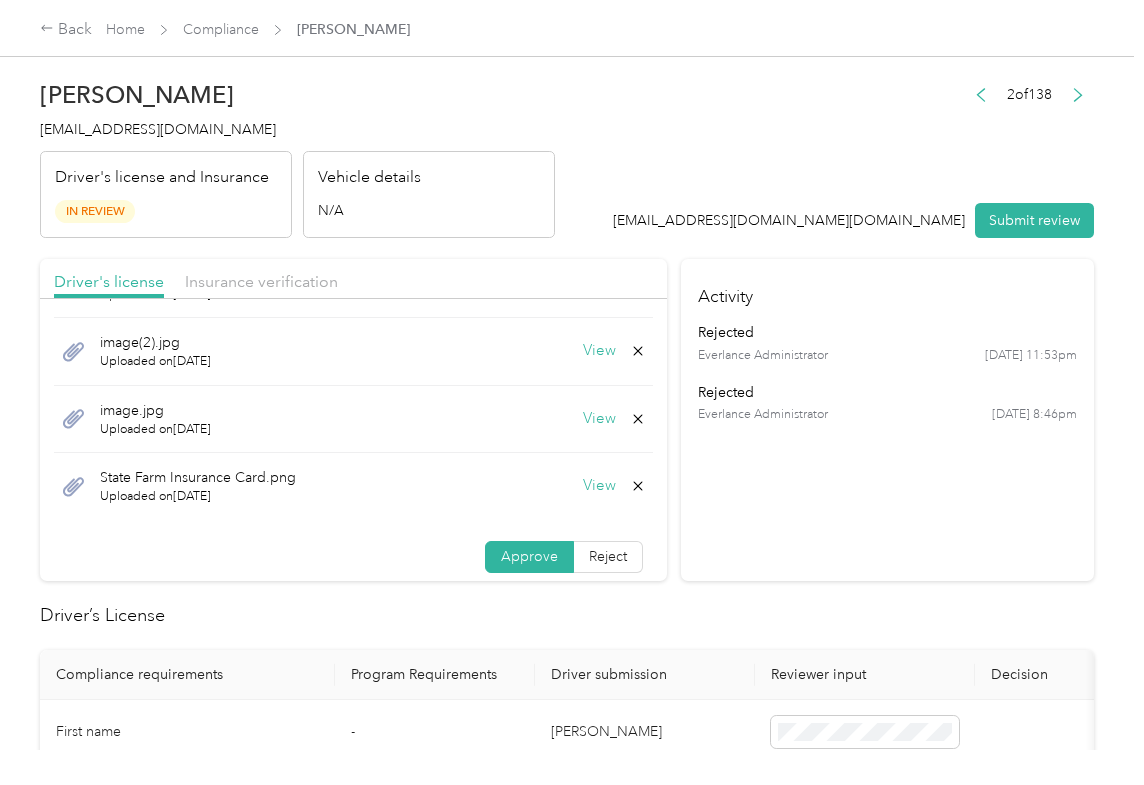 click 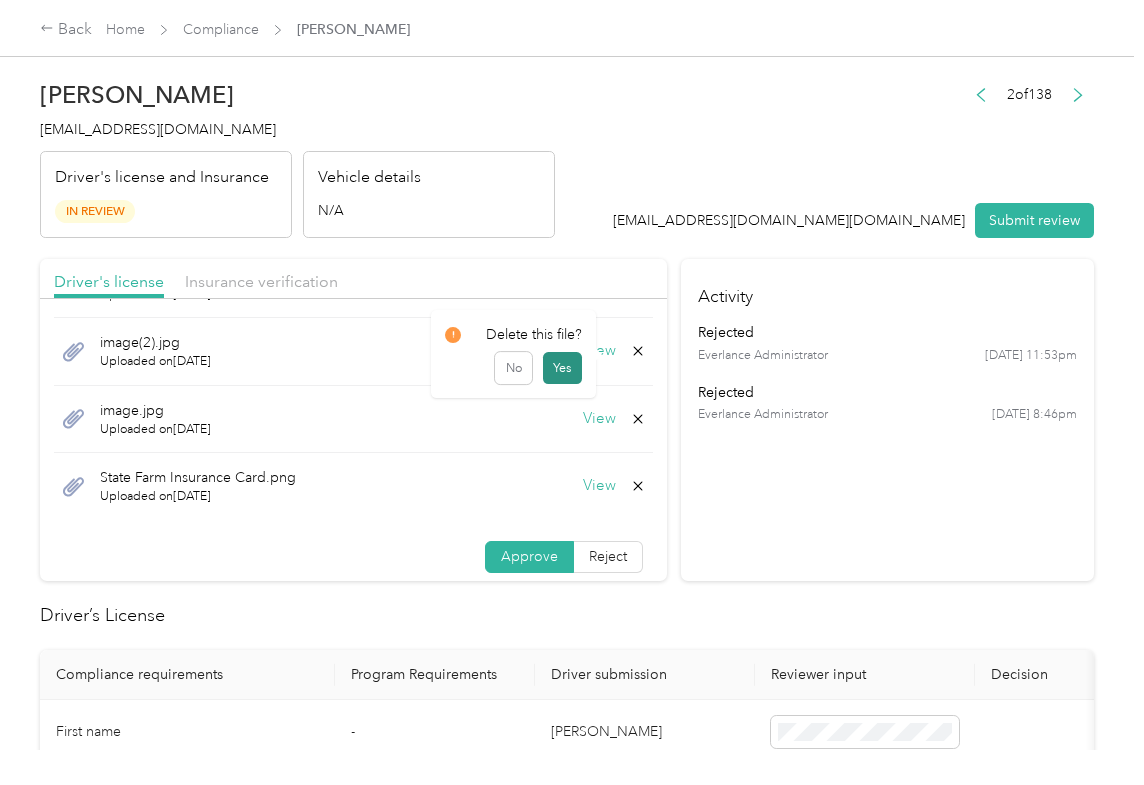 click on "Yes" at bounding box center [561, 368] 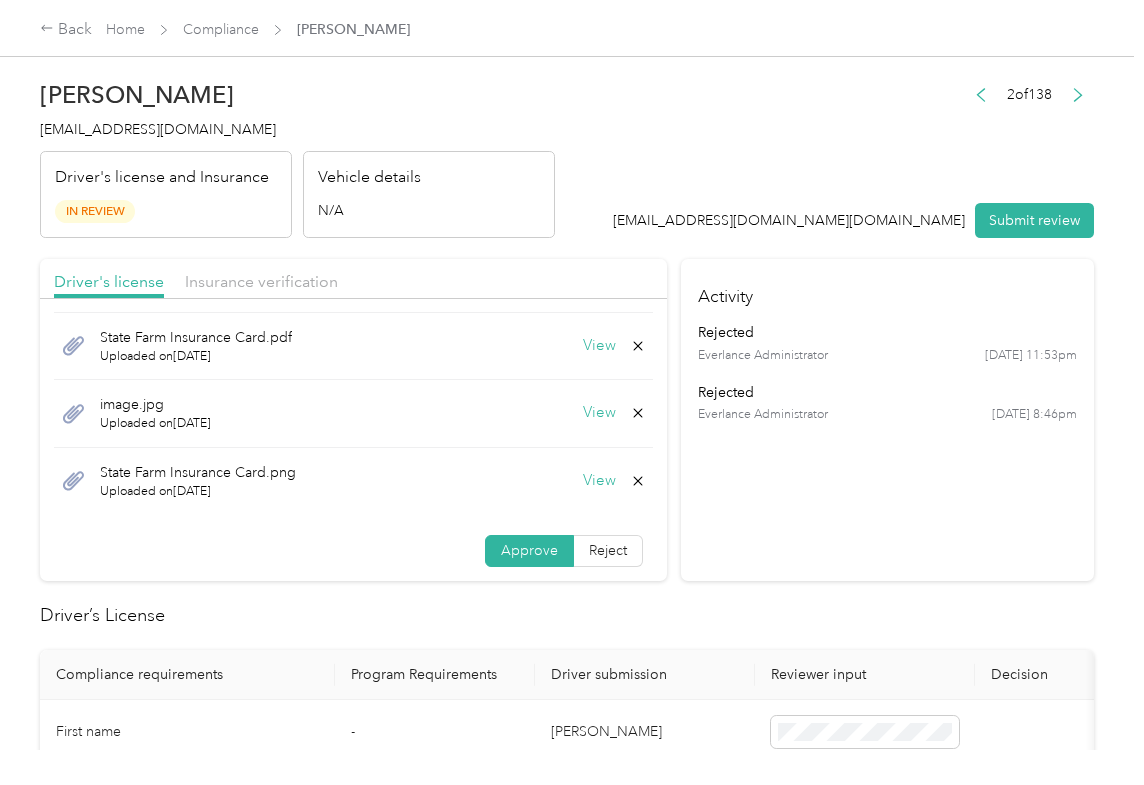 scroll, scrollTop: 72, scrollLeft: 0, axis: vertical 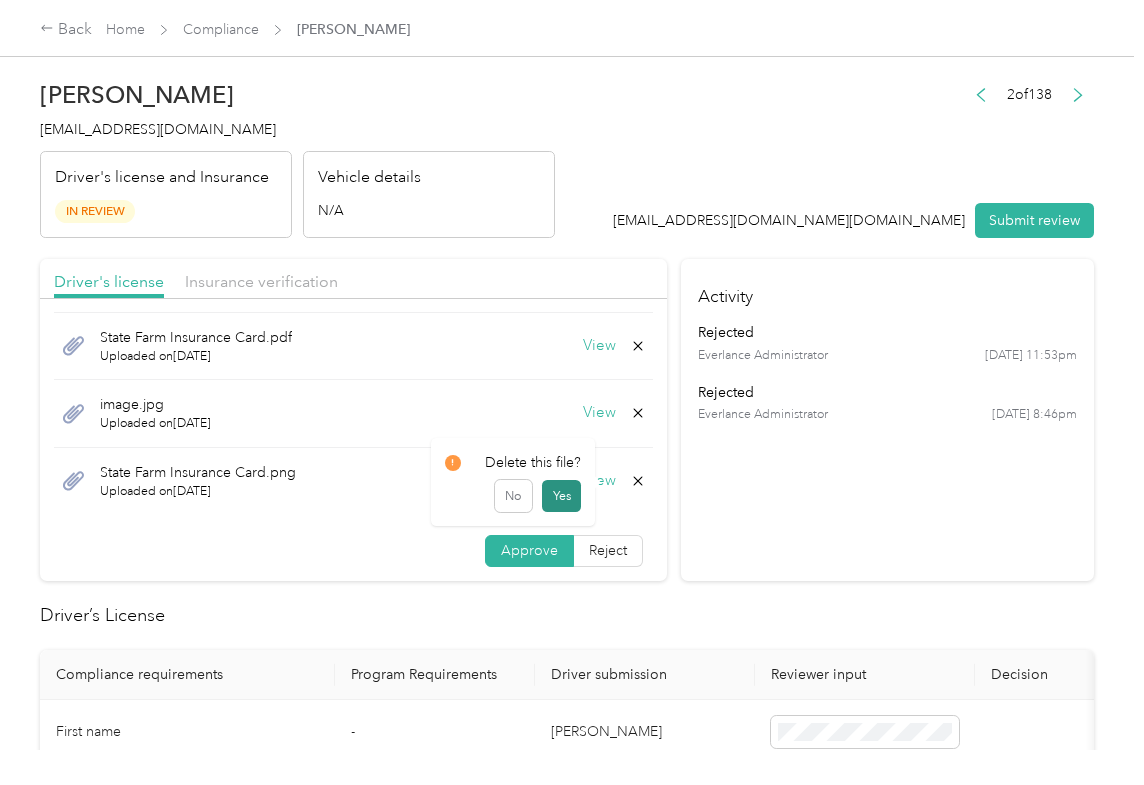 click on "Yes" at bounding box center (561, 496) 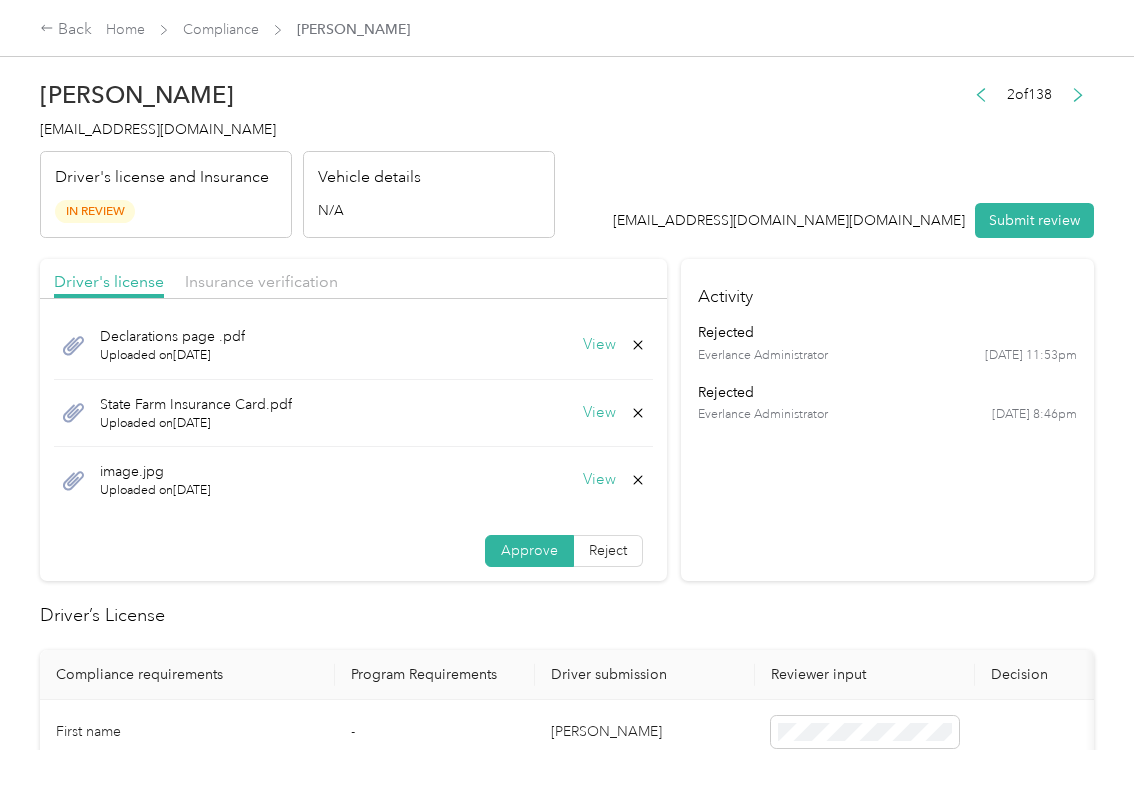 scroll, scrollTop: 0, scrollLeft: 0, axis: both 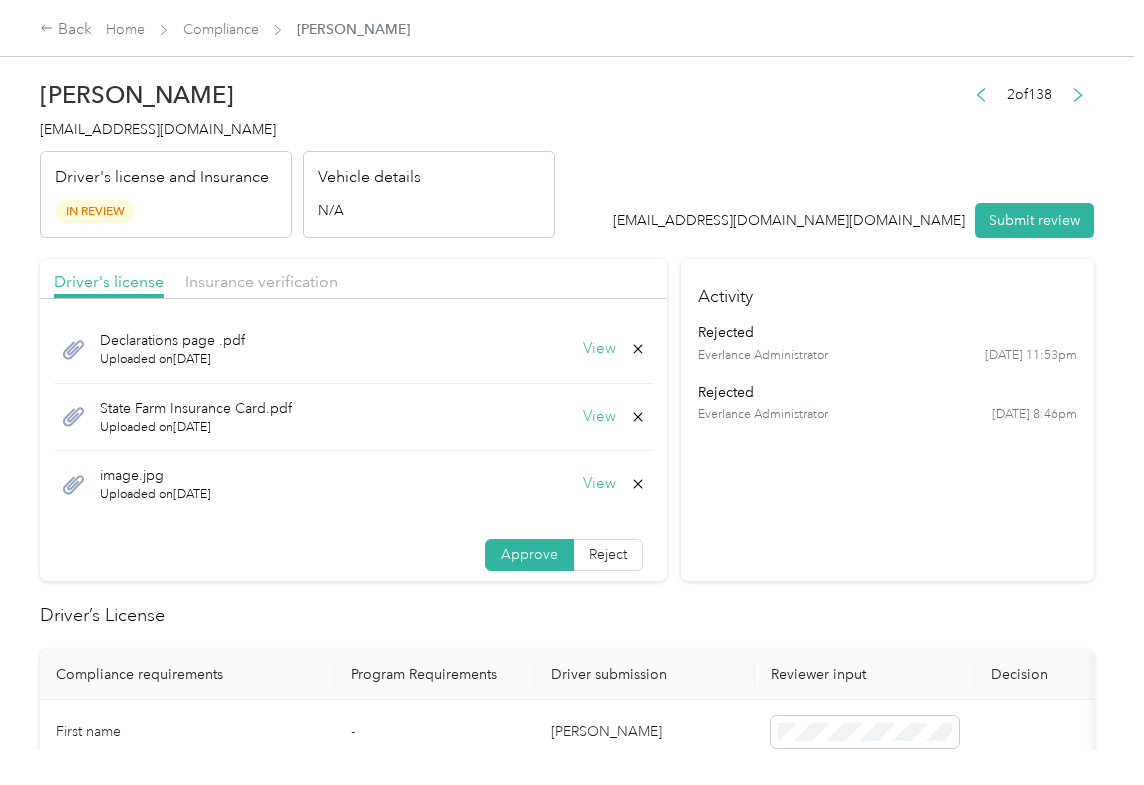 click on "View" at bounding box center (599, 484) 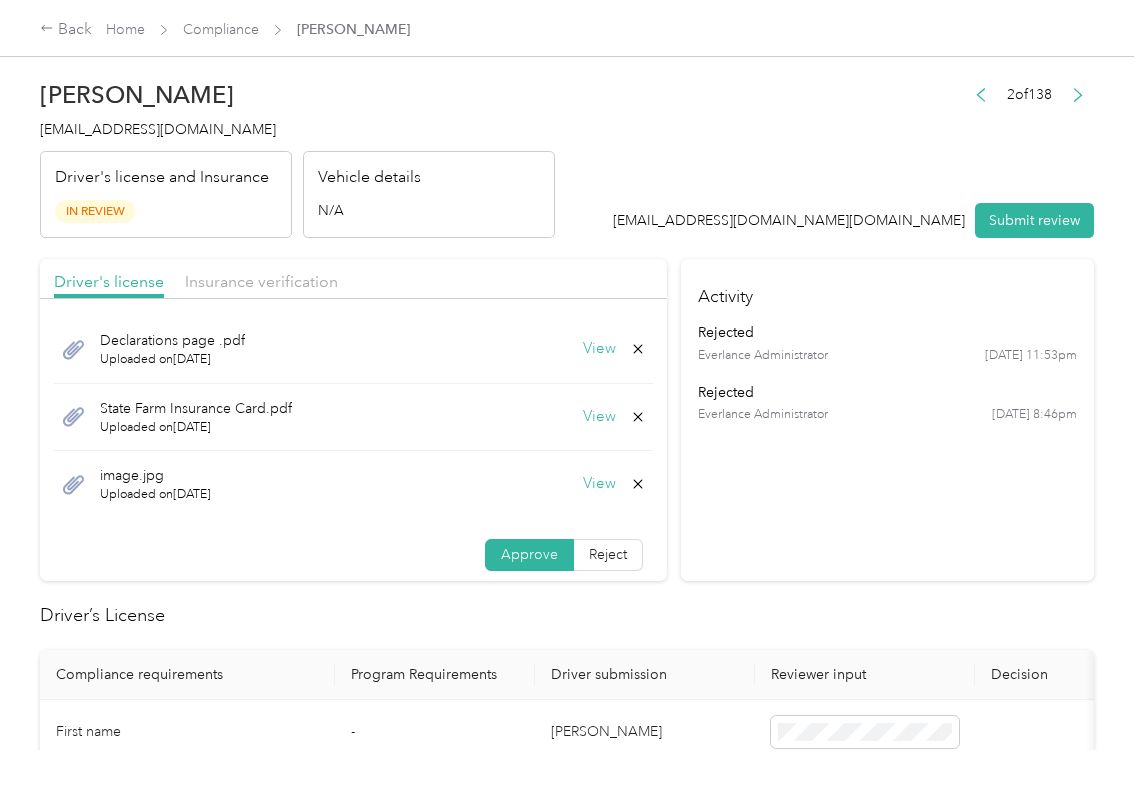 click on "View" at bounding box center [599, 349] 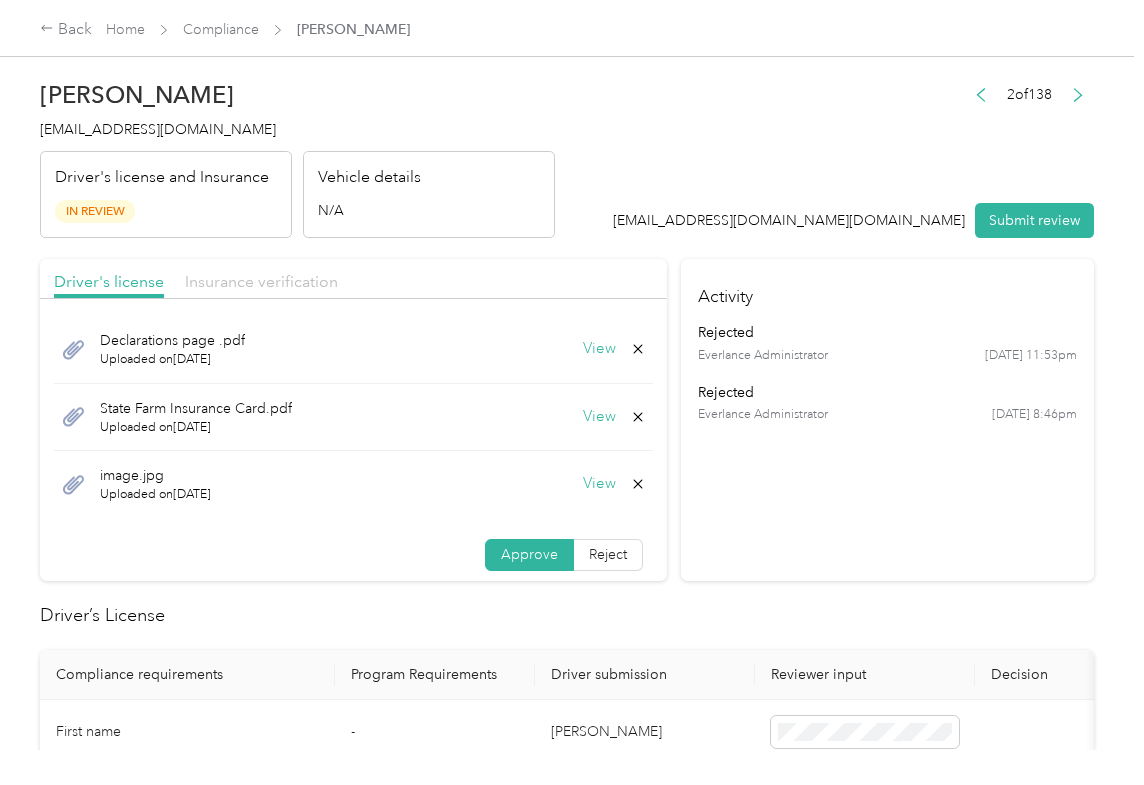 click on "Insurance verification" at bounding box center [261, 281] 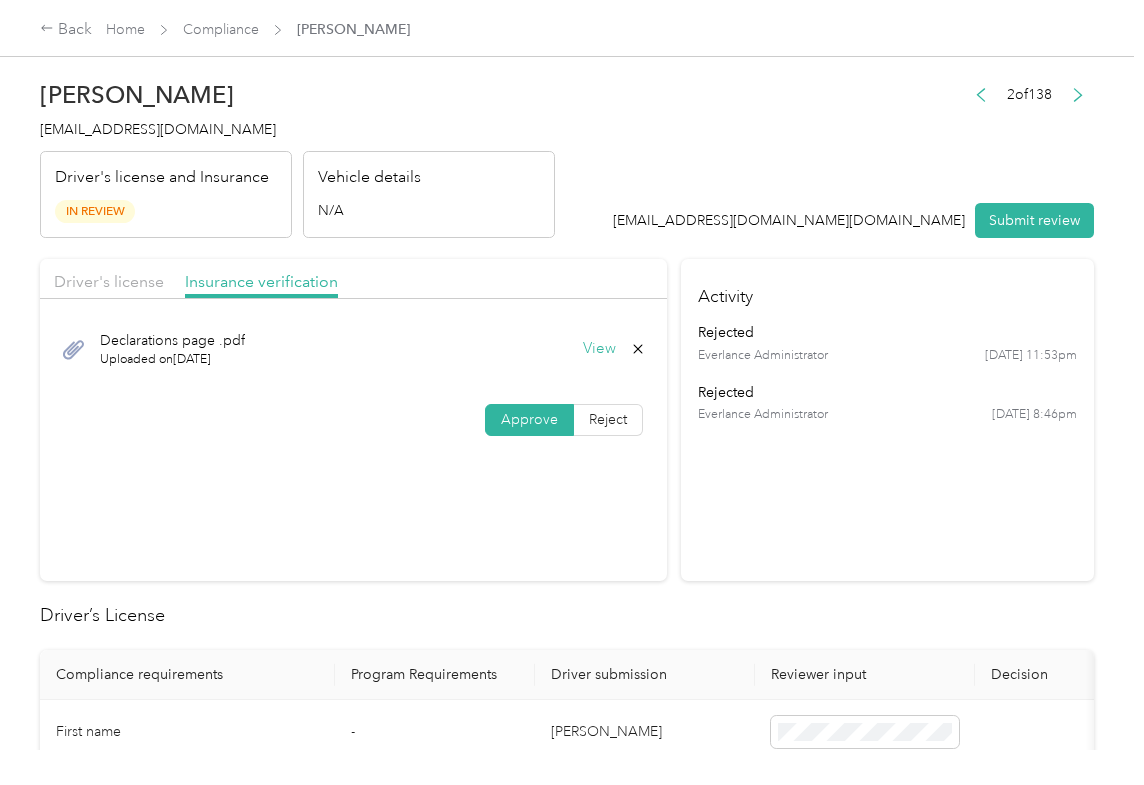 click on "View" at bounding box center [599, 349] 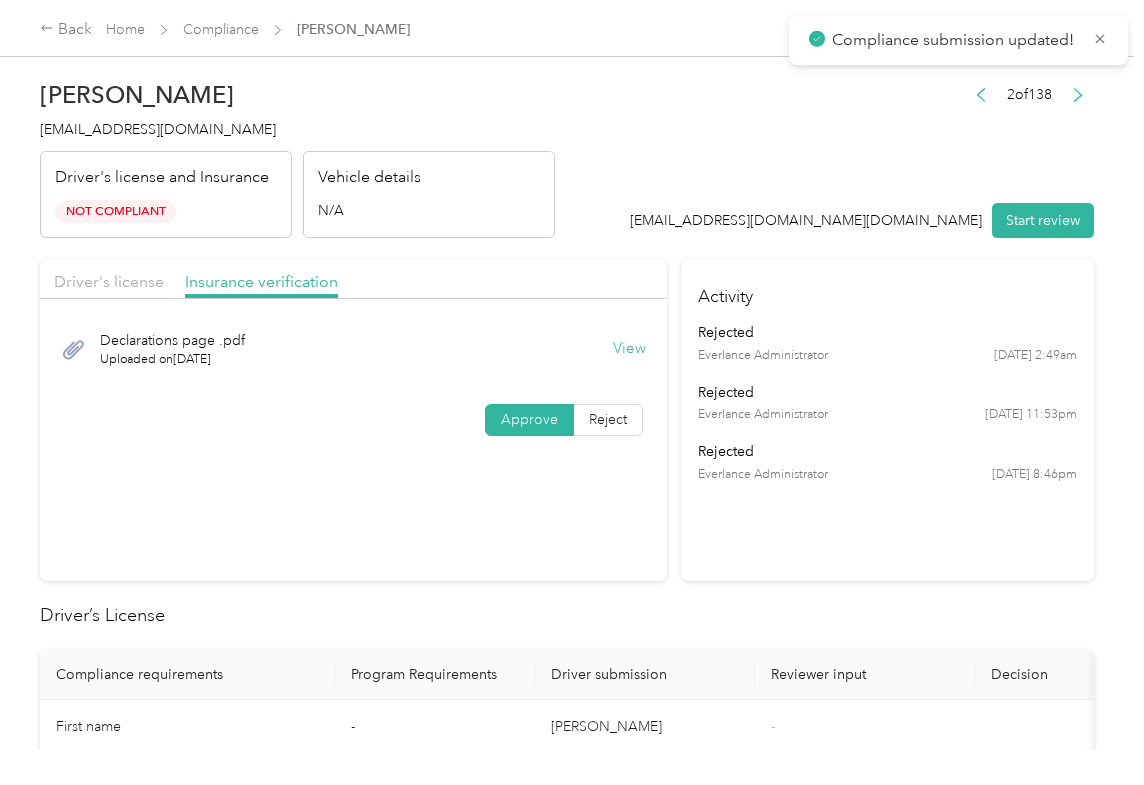 click on "[EMAIL_ADDRESS][DOMAIN_NAME]" at bounding box center [158, 129] 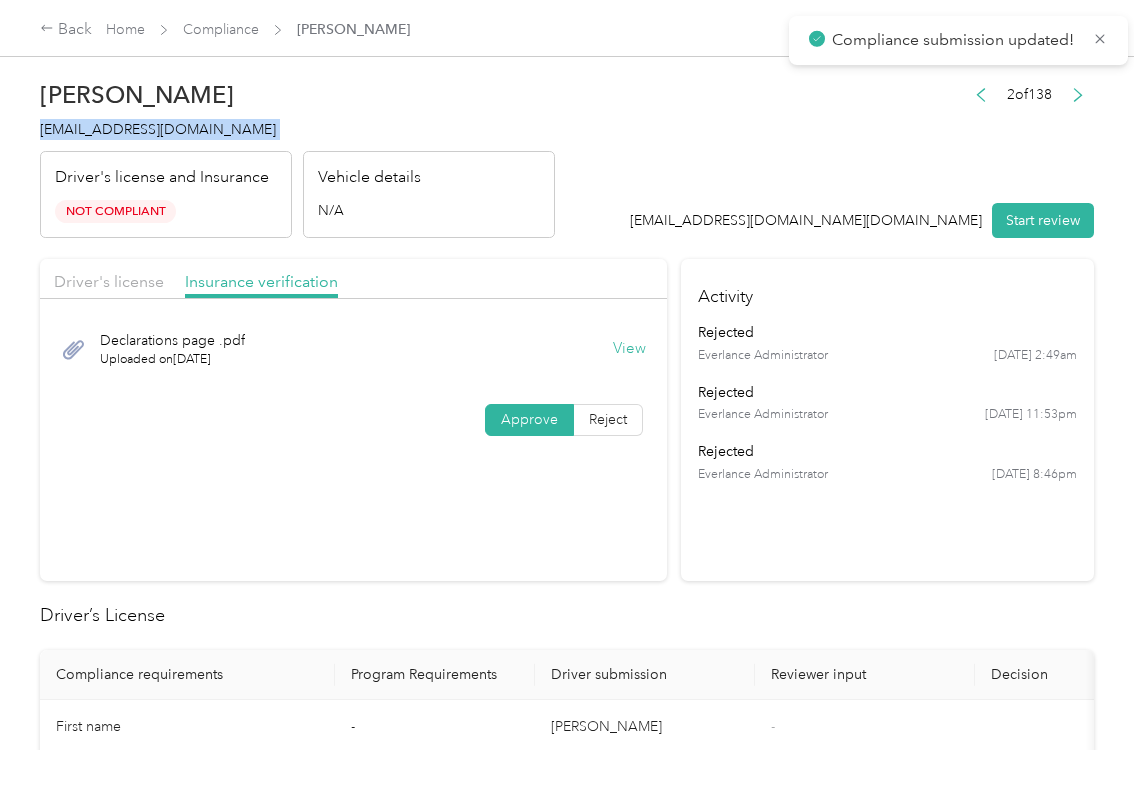 click on "[EMAIL_ADDRESS][DOMAIN_NAME]" at bounding box center [158, 129] 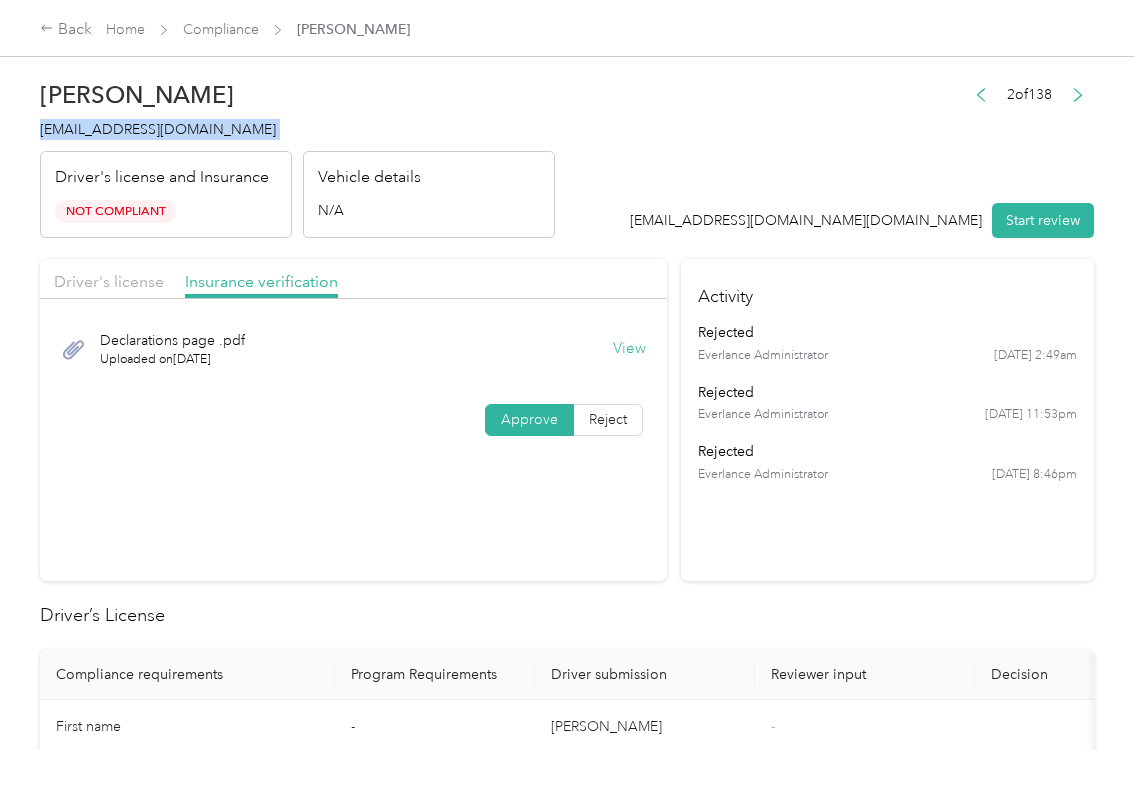 click on "Driver's license Insurance verification Declarations page .pdf Uploaded on  [DATE] View Approve Reject" at bounding box center (353, 420) 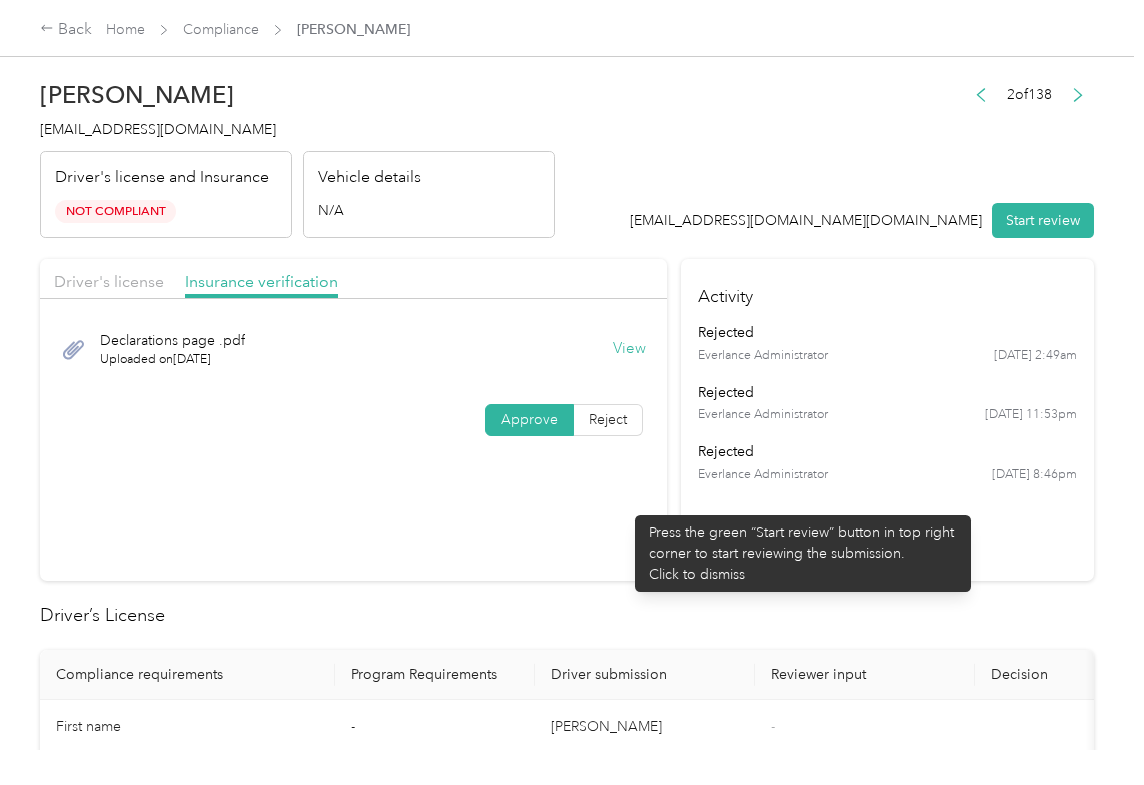 click on "Driver's license Insurance verification Declarations page .pdf Uploaded on  [DATE] View Approve Reject" at bounding box center [353, 420] 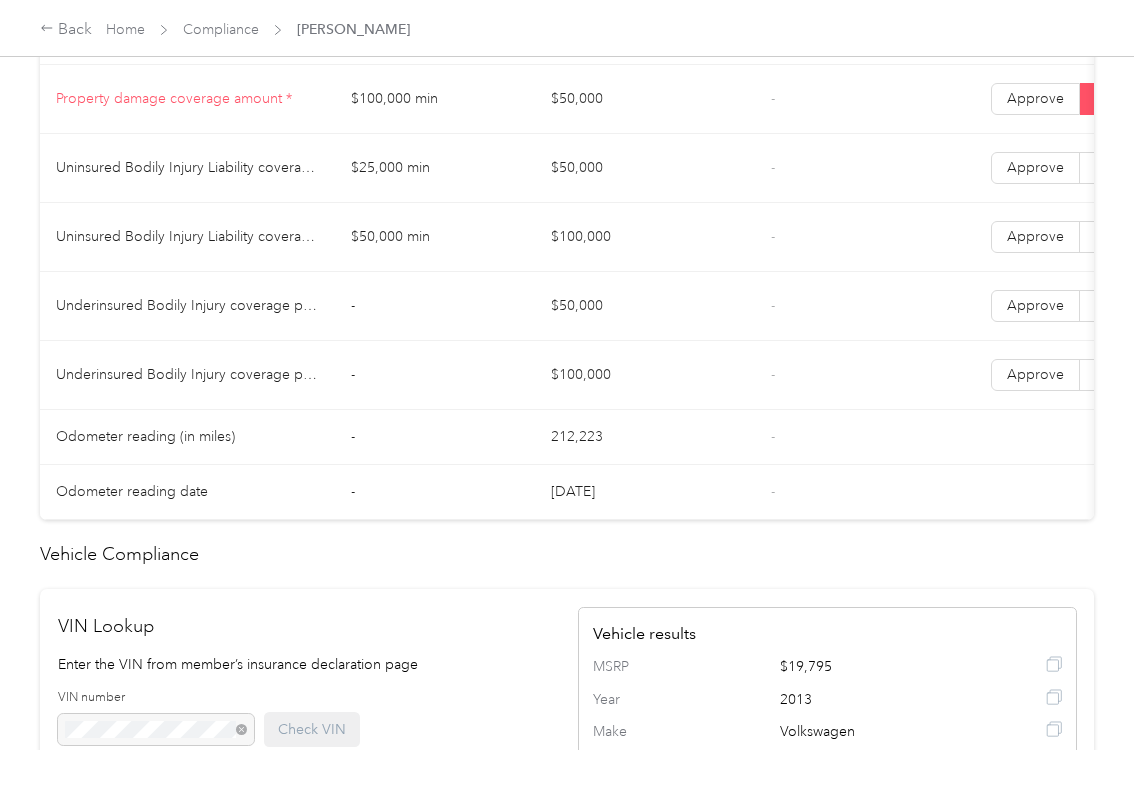 scroll, scrollTop: 1066, scrollLeft: 0, axis: vertical 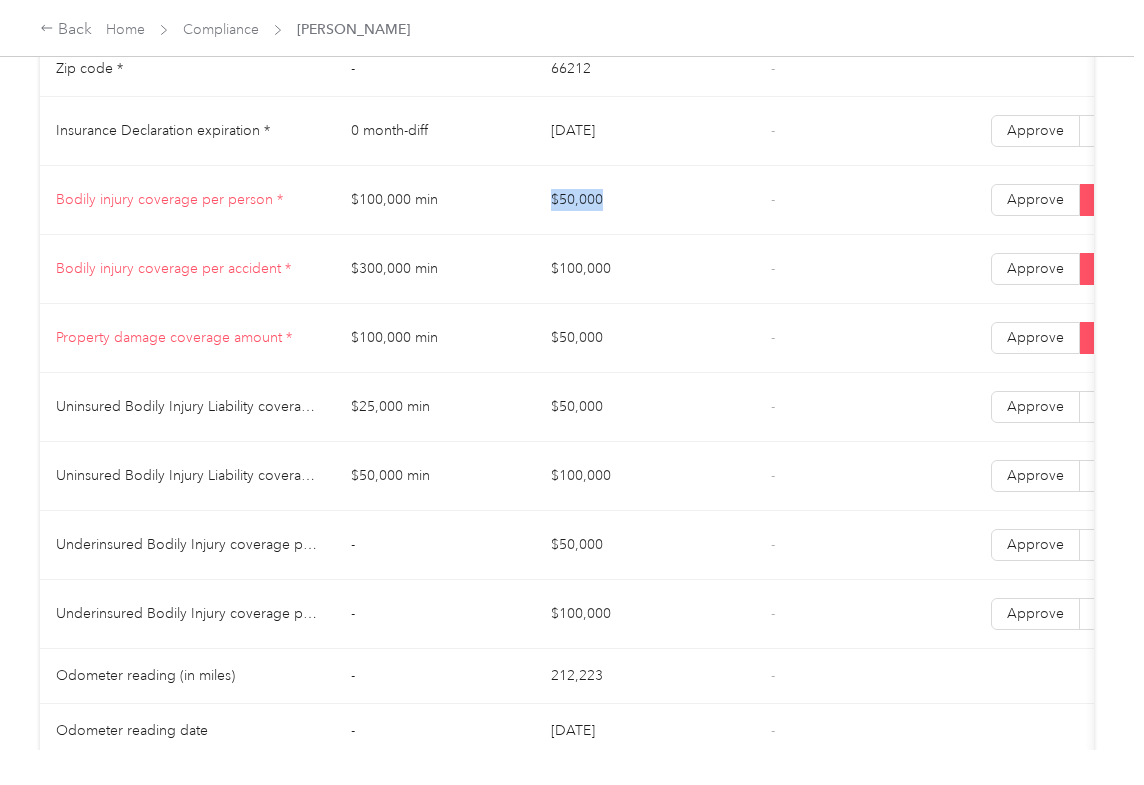 drag, startPoint x: 537, startPoint y: 230, endPoint x: 704, endPoint y: 229, distance: 167.00299 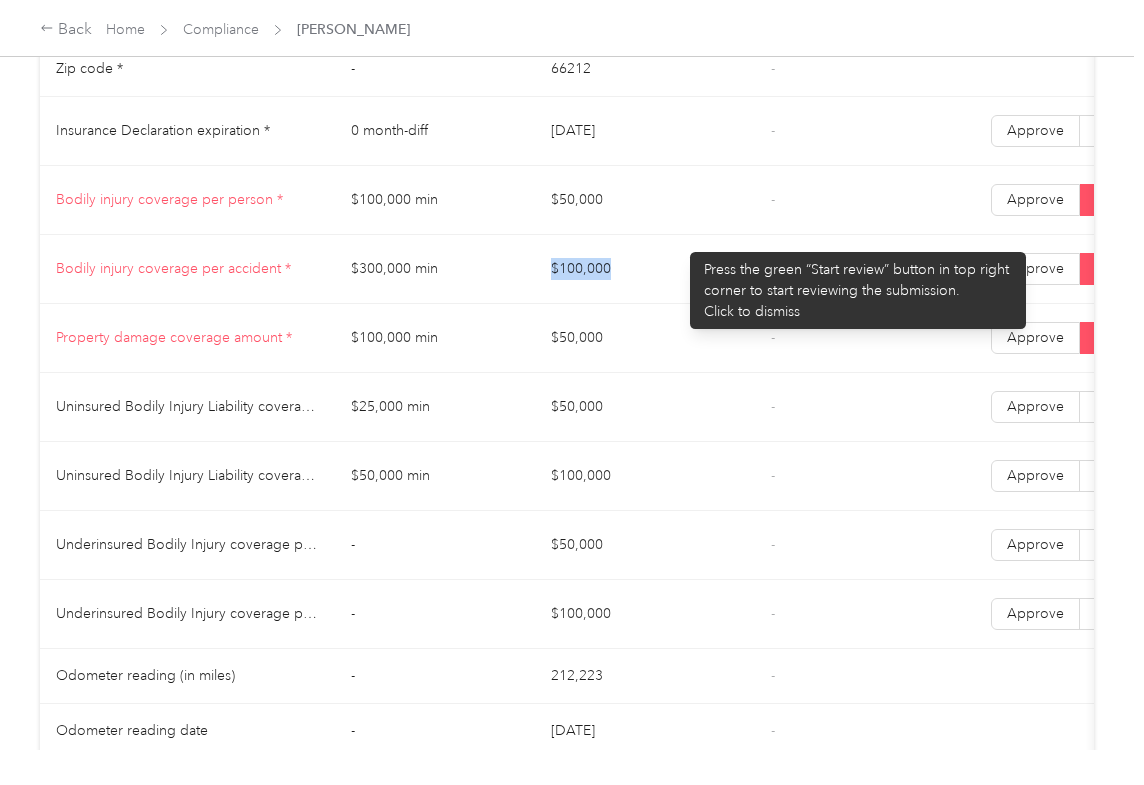 drag, startPoint x: 545, startPoint y: 293, endPoint x: 634, endPoint y: 300, distance: 89.27486 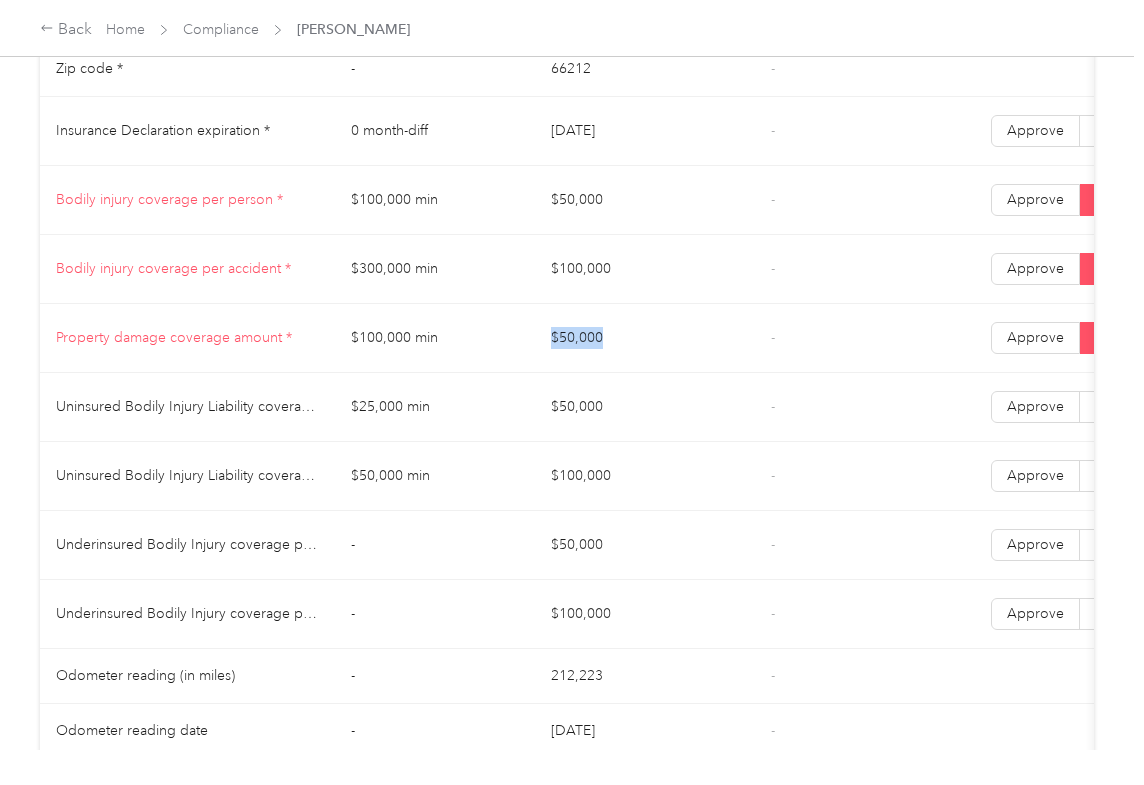 drag, startPoint x: 564, startPoint y: 364, endPoint x: 598, endPoint y: 410, distance: 57.201397 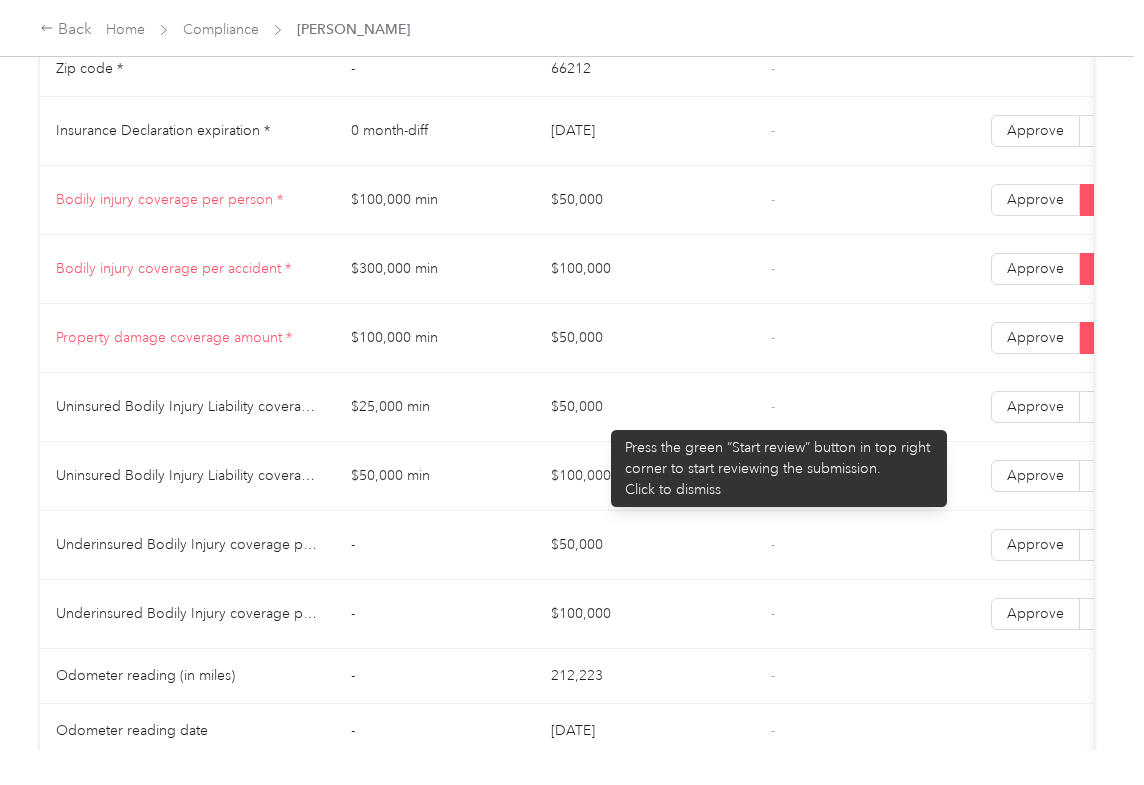 click on "$50,000" at bounding box center (645, 407) 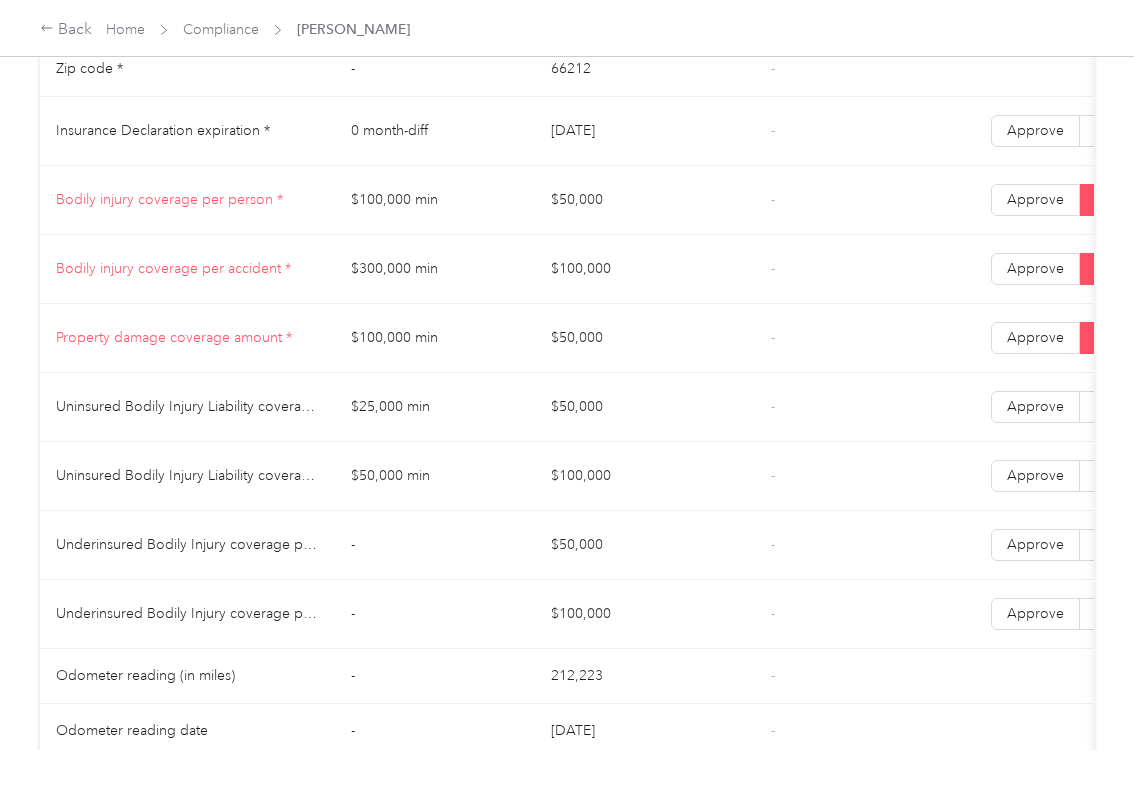 click on "$100,000" at bounding box center (645, 476) 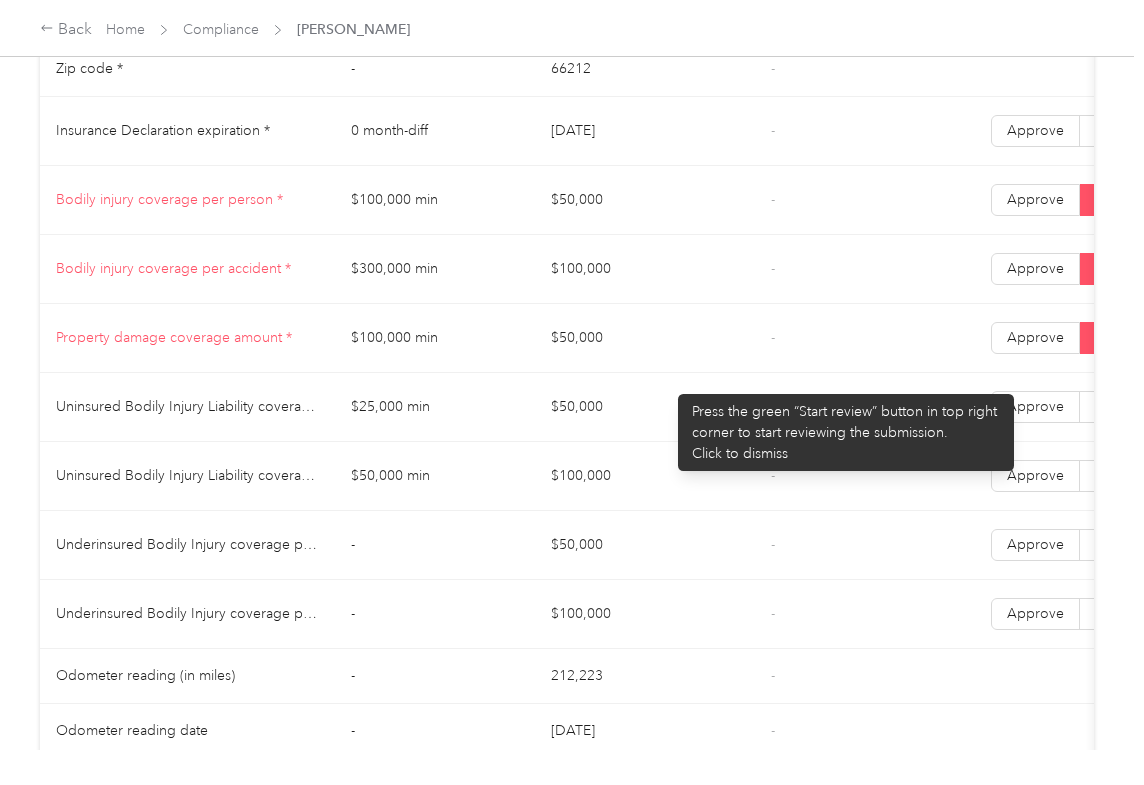 click on "$50,000" at bounding box center [645, 338] 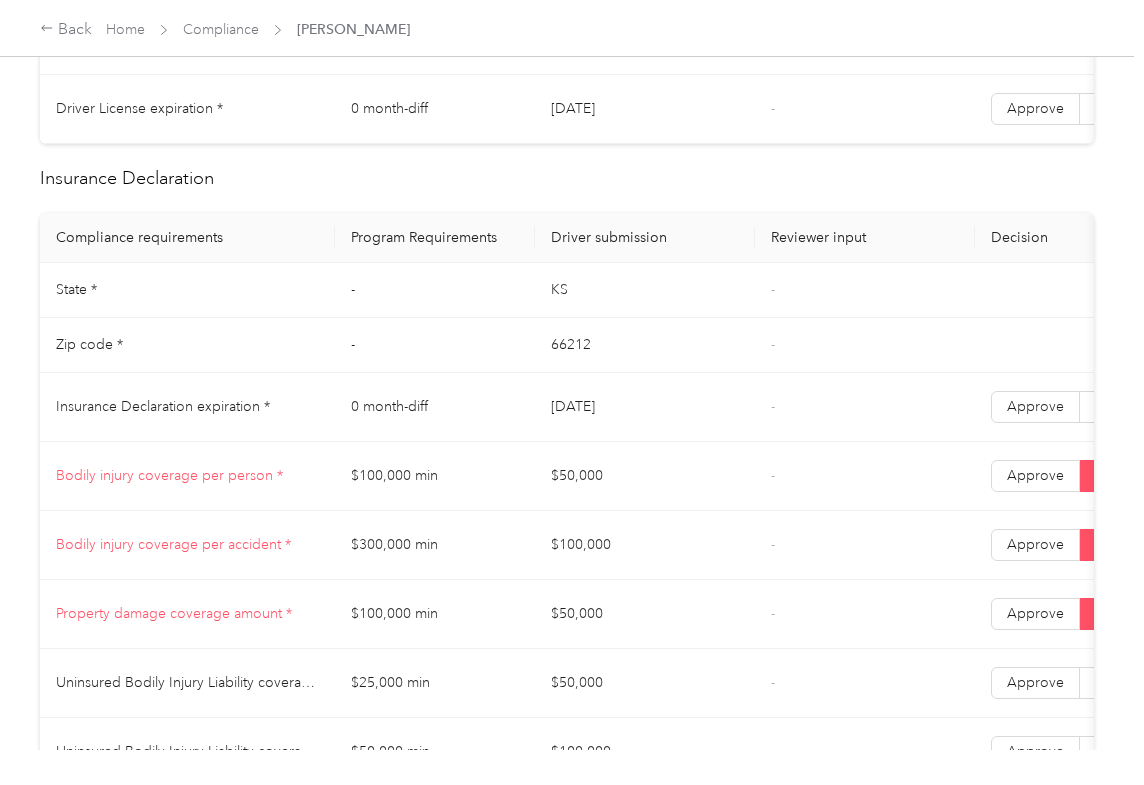 scroll, scrollTop: 0, scrollLeft: 0, axis: both 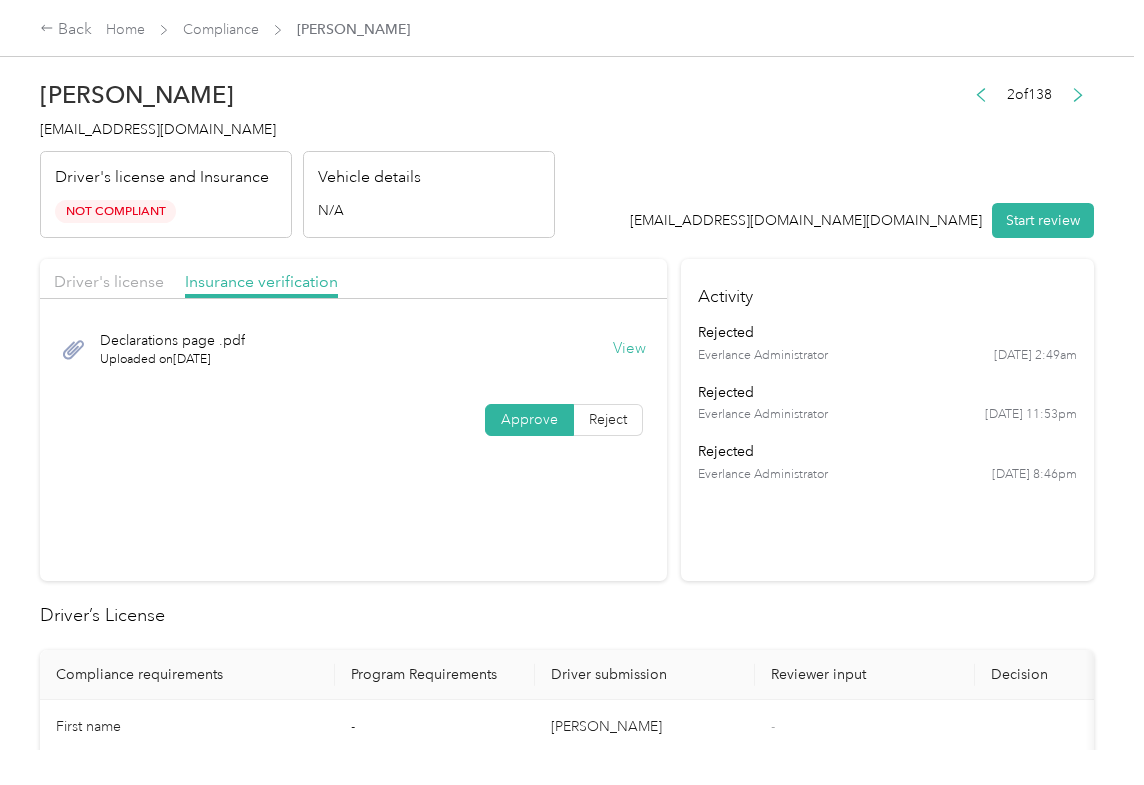 click on "View" at bounding box center (629, 349) 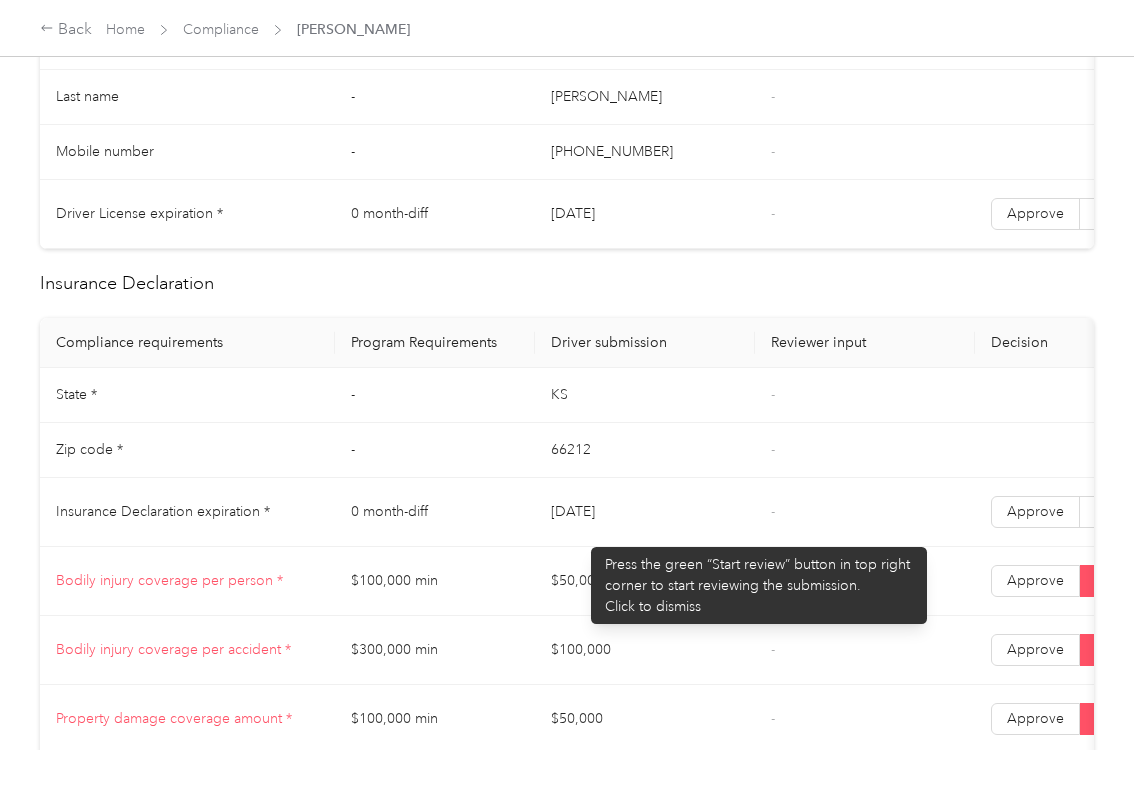 scroll, scrollTop: 933, scrollLeft: 0, axis: vertical 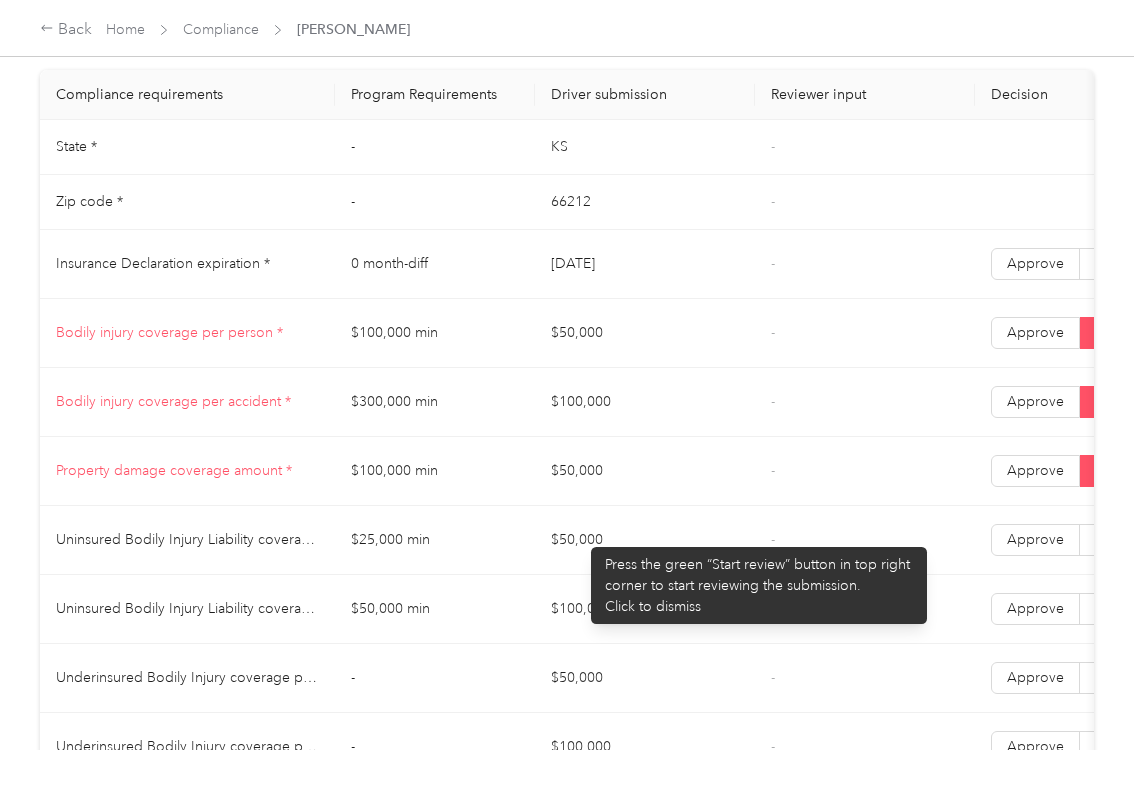 click on "$100,000" at bounding box center (645, 402) 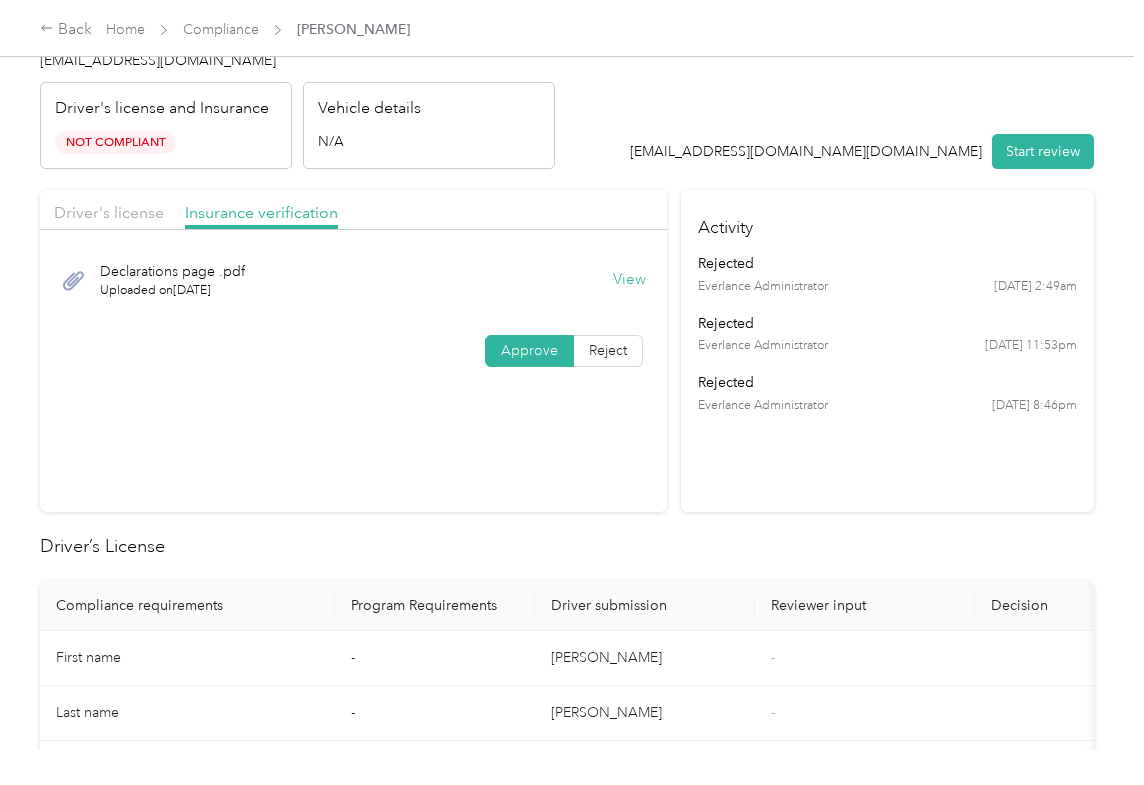 scroll, scrollTop: 0, scrollLeft: 0, axis: both 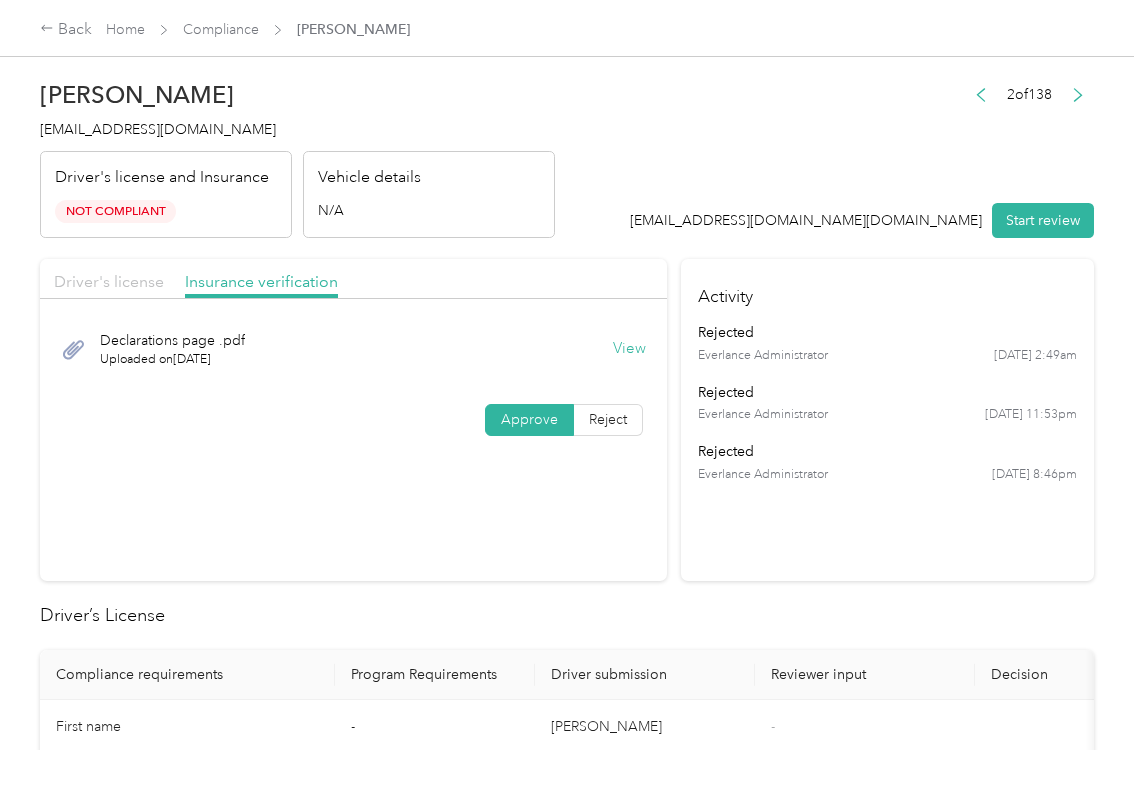 click on "Driver's license" at bounding box center [109, 281] 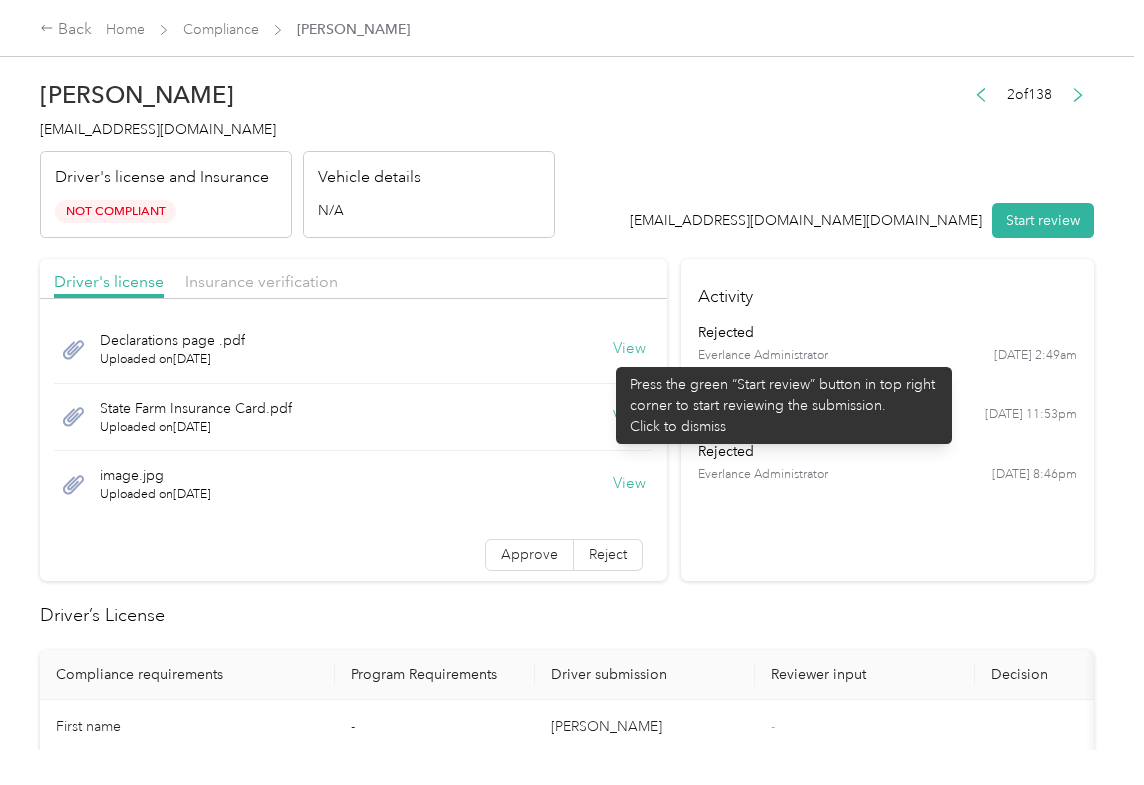 click on "View" at bounding box center (629, 349) 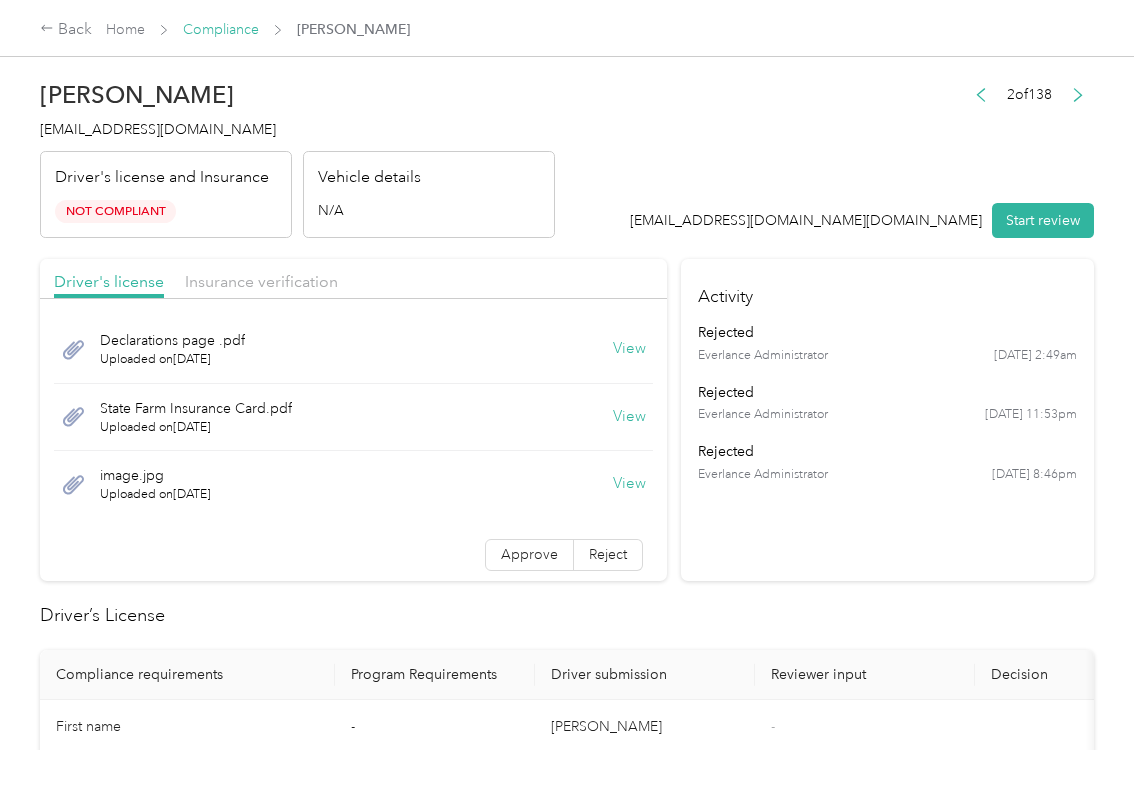 click on "Compliance" at bounding box center (221, 29) 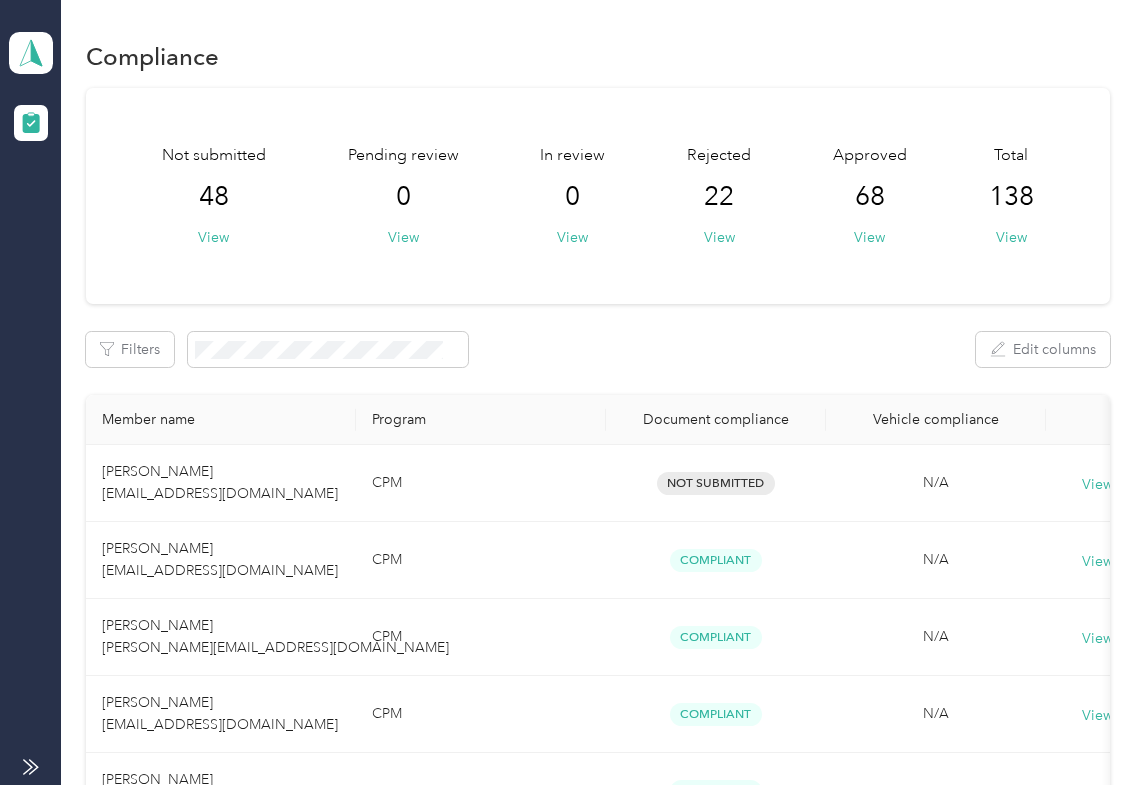 drag, startPoint x: 597, startPoint y: 321, endPoint x: 518, endPoint y: 321, distance: 79 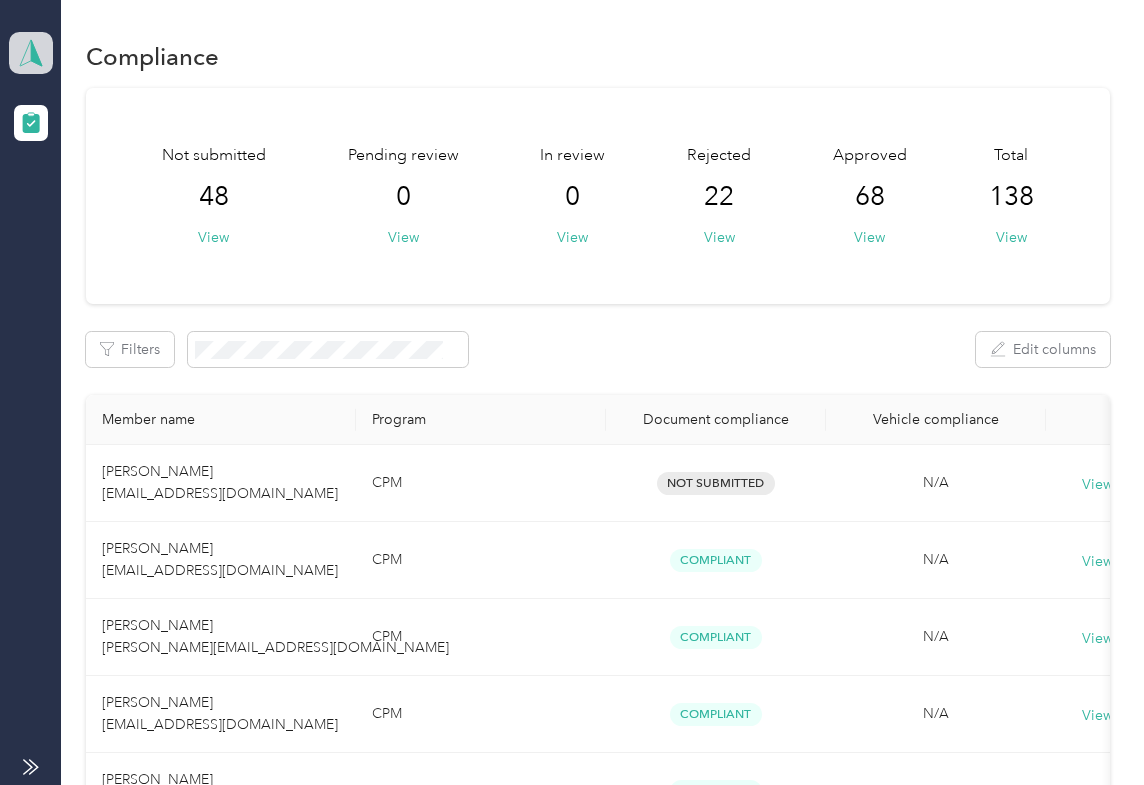 click 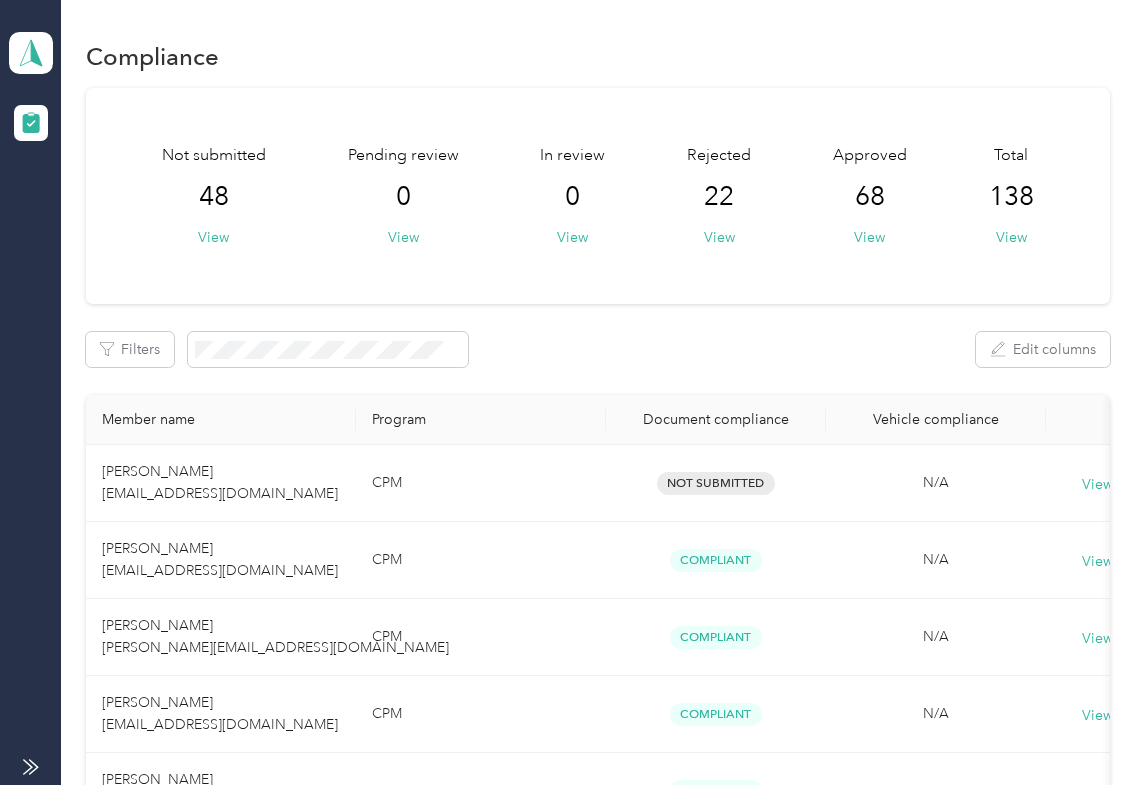 click on "Log out" at bounding box center (64, 209) 